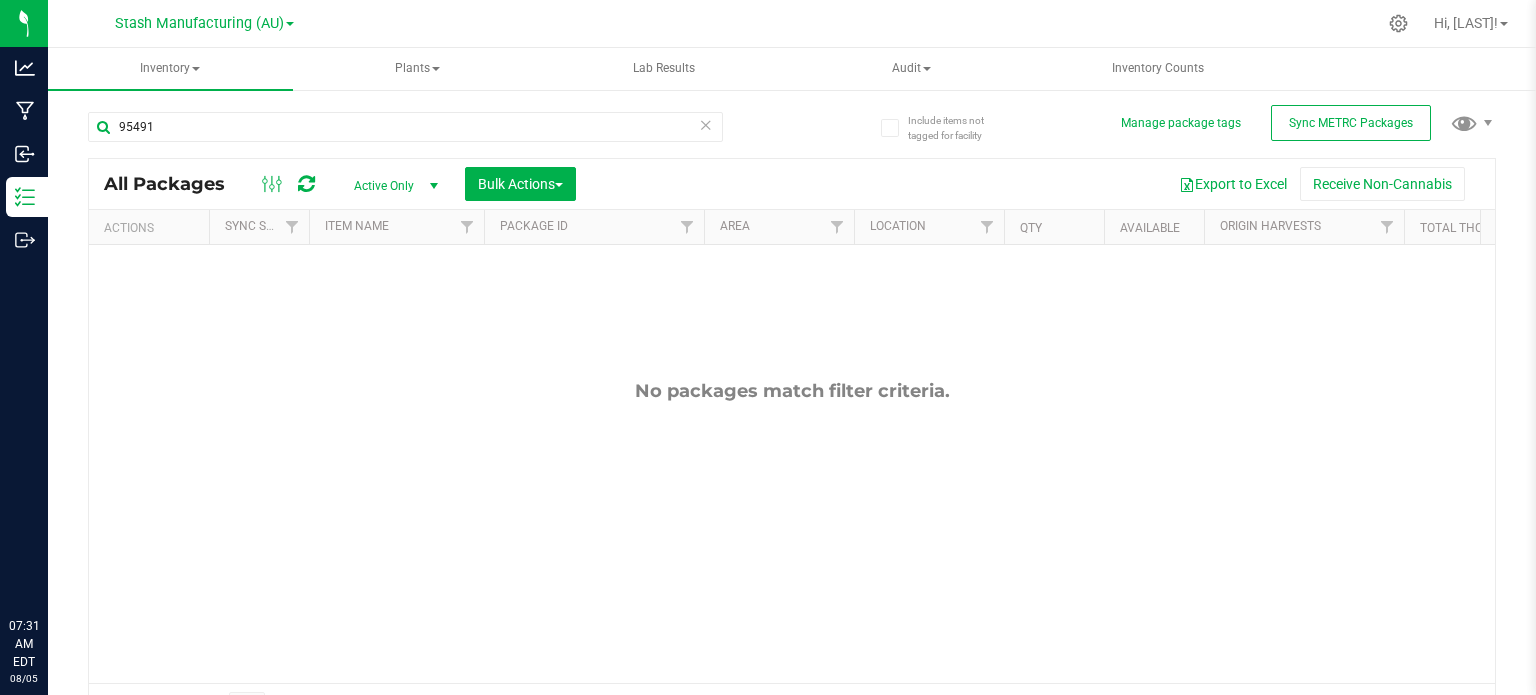 scroll, scrollTop: 0, scrollLeft: 0, axis: both 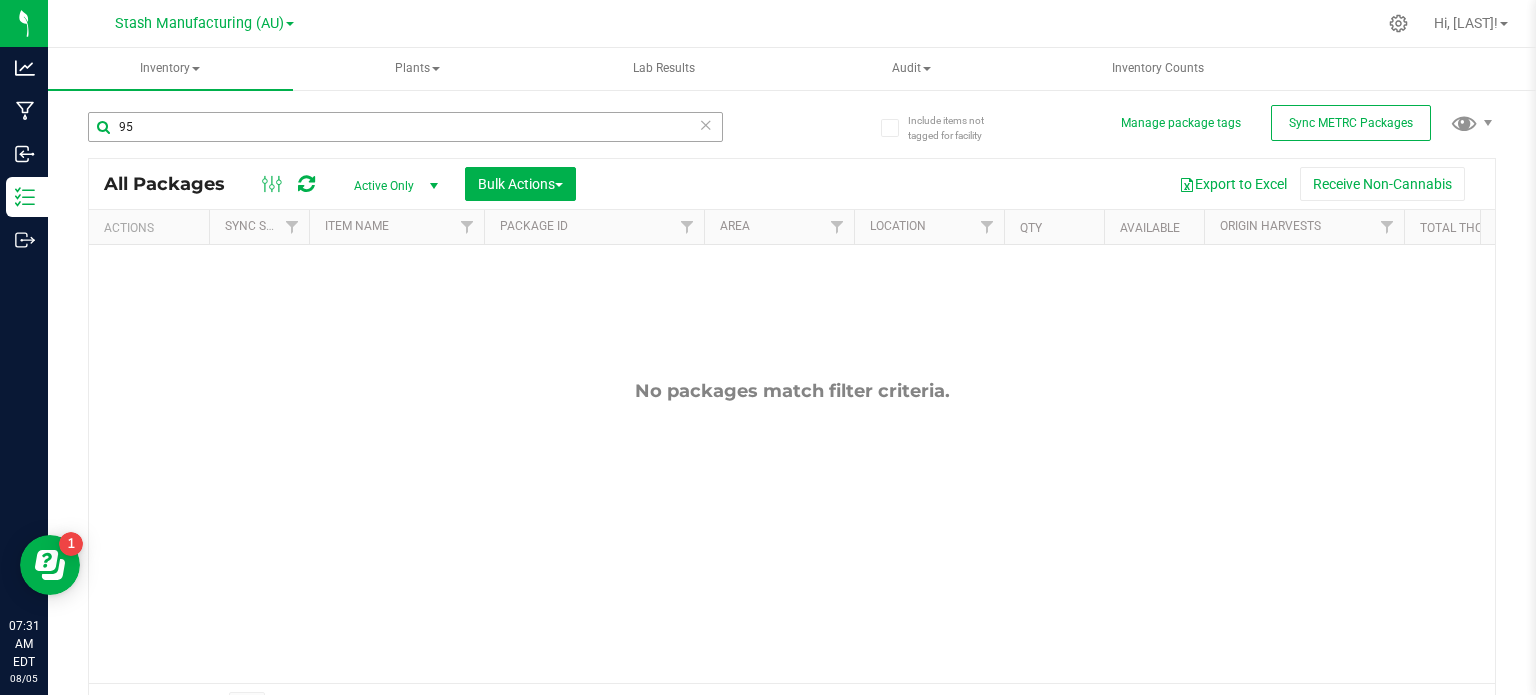 type on "9" 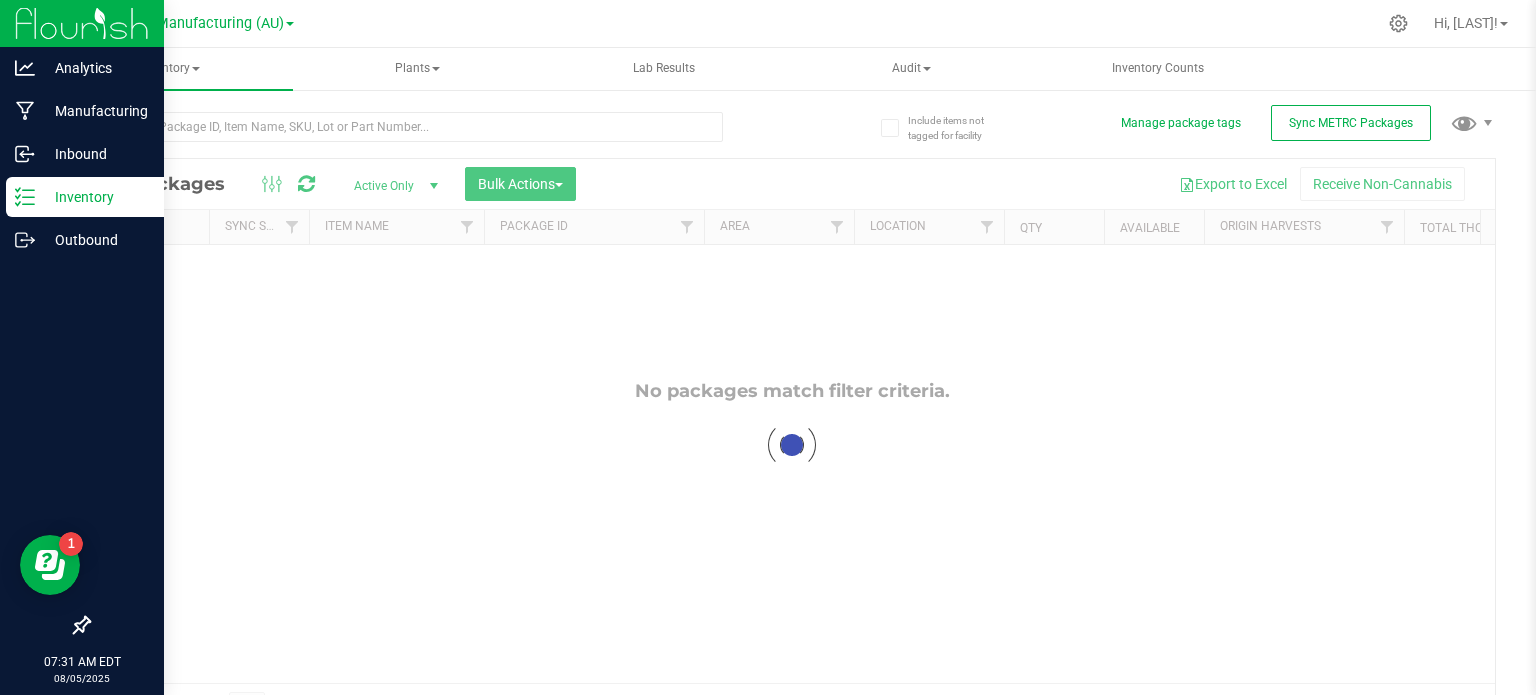 type 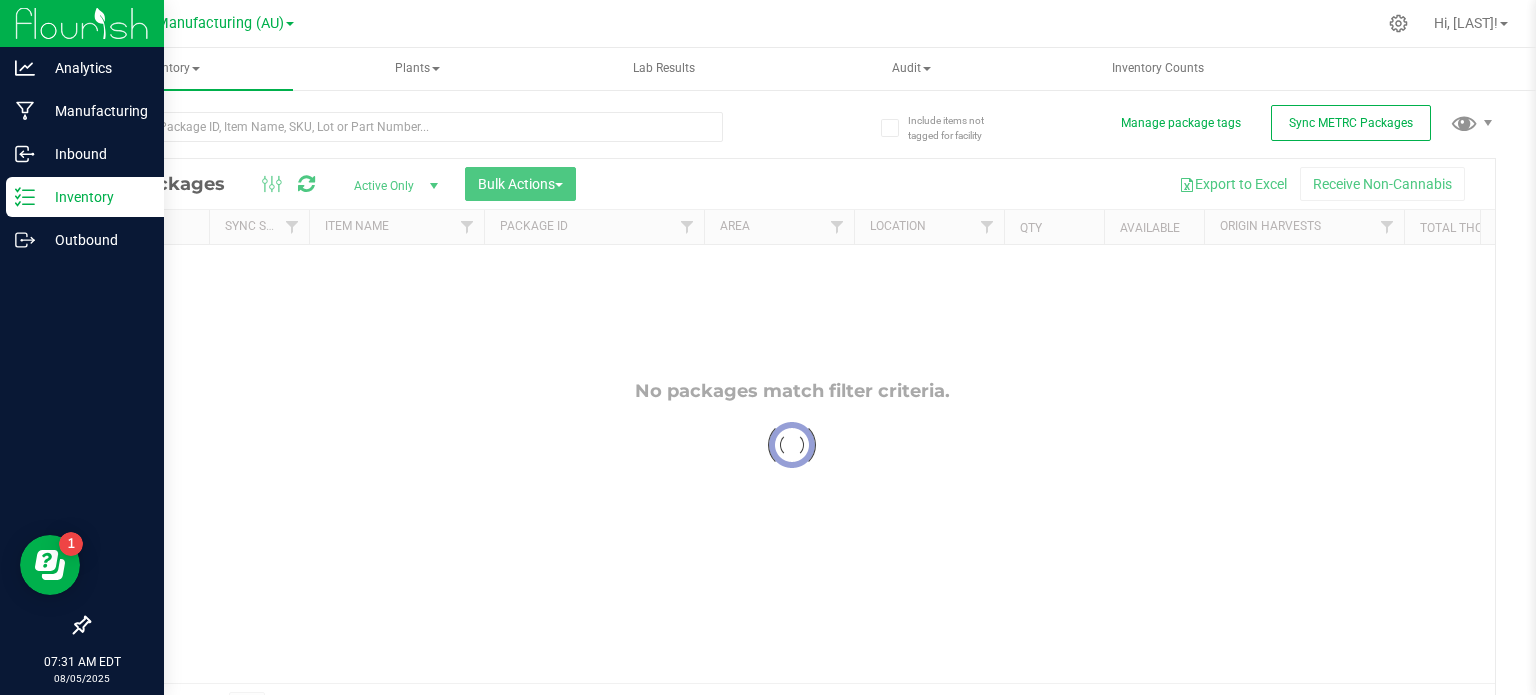 click at bounding box center (82, 434) 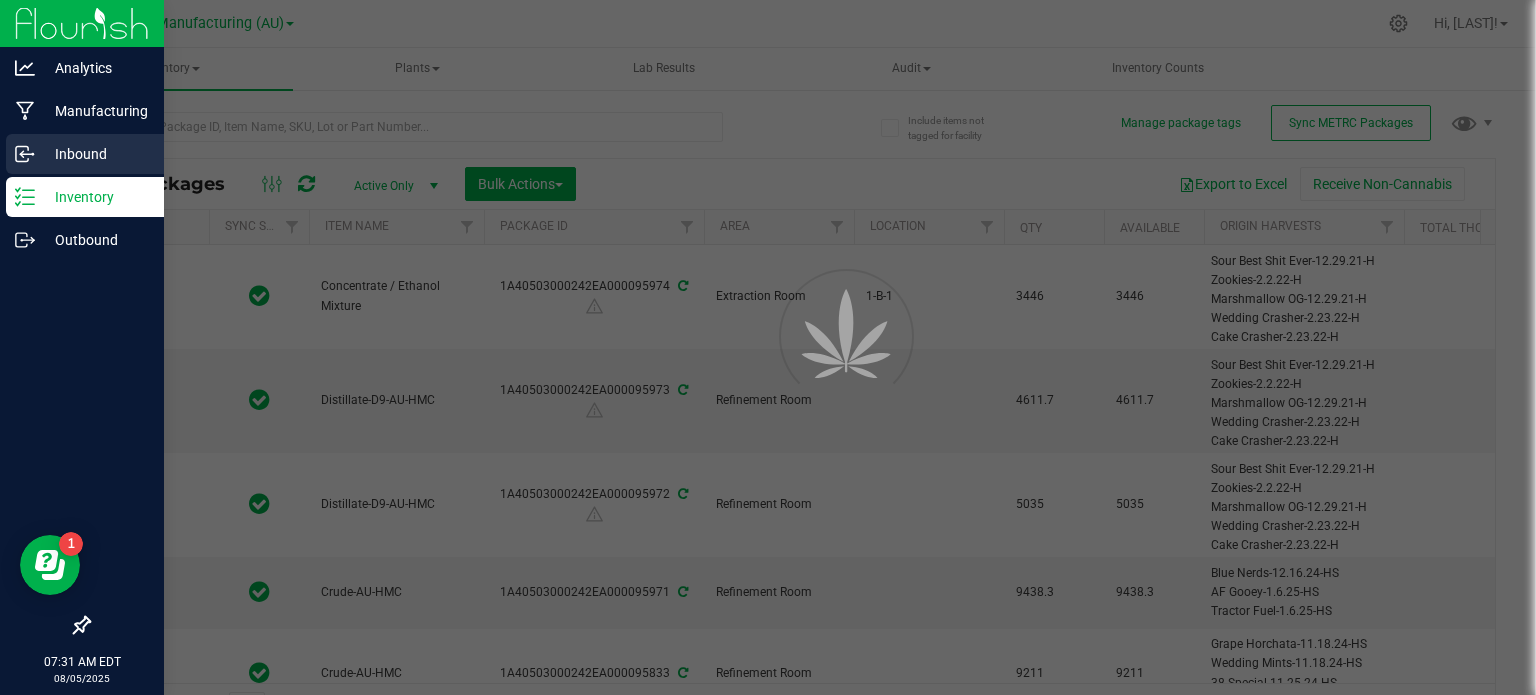 type on "2025-08-04" 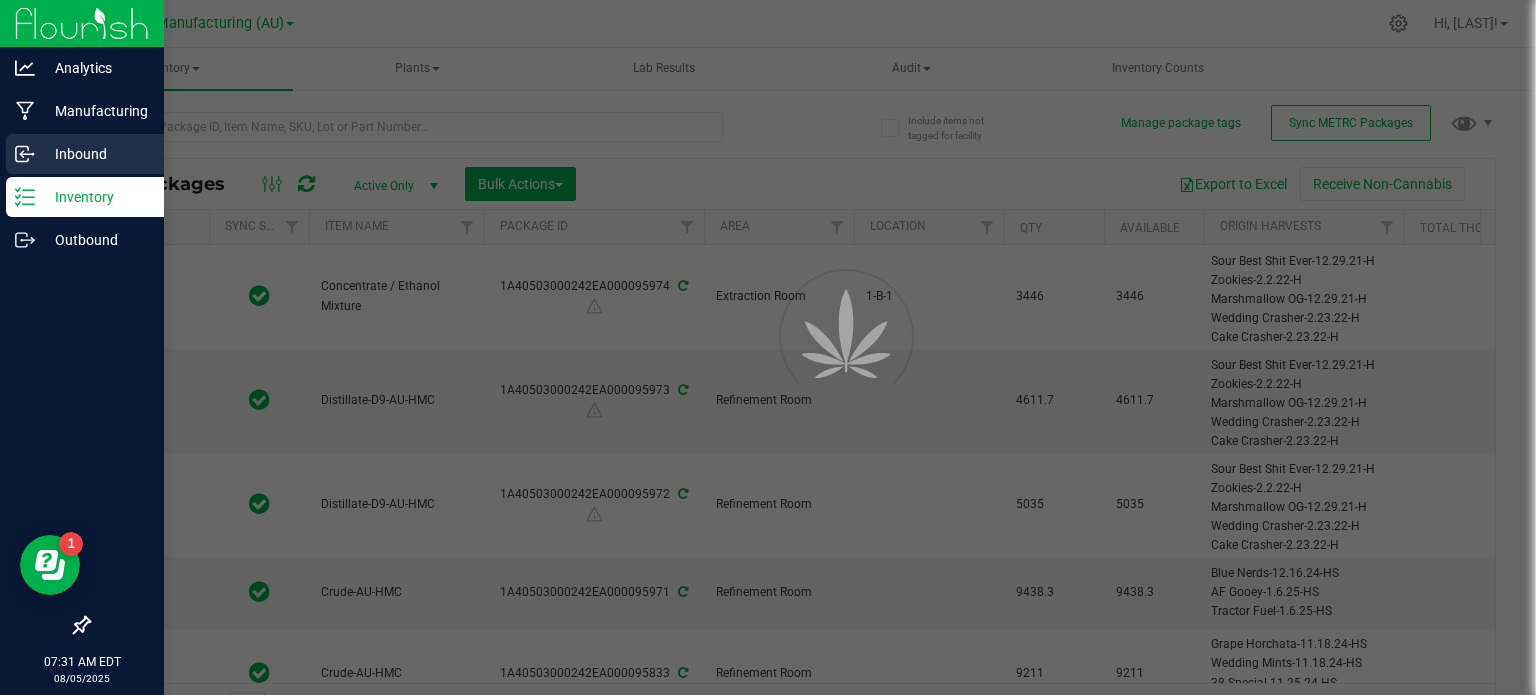 type on "2027-08-04" 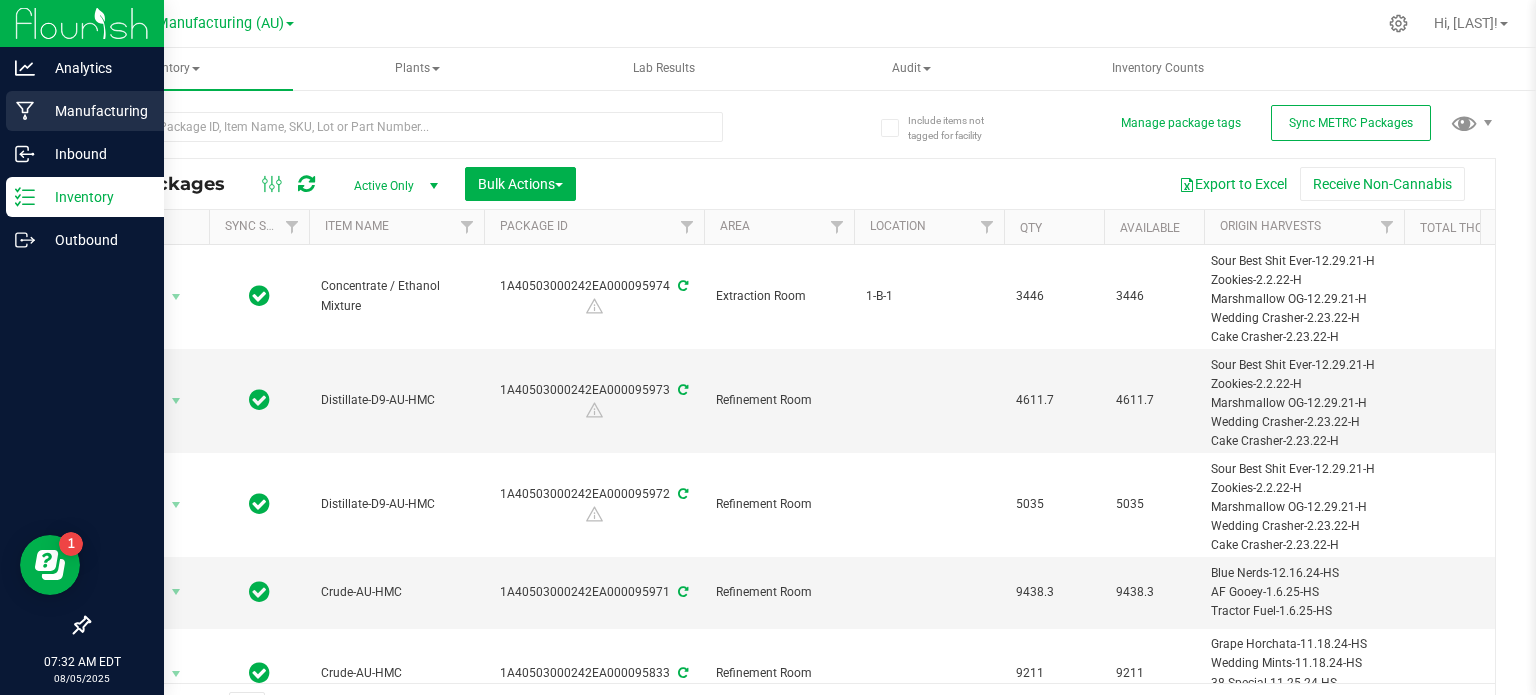 click on "Manufacturing" at bounding box center (95, 111) 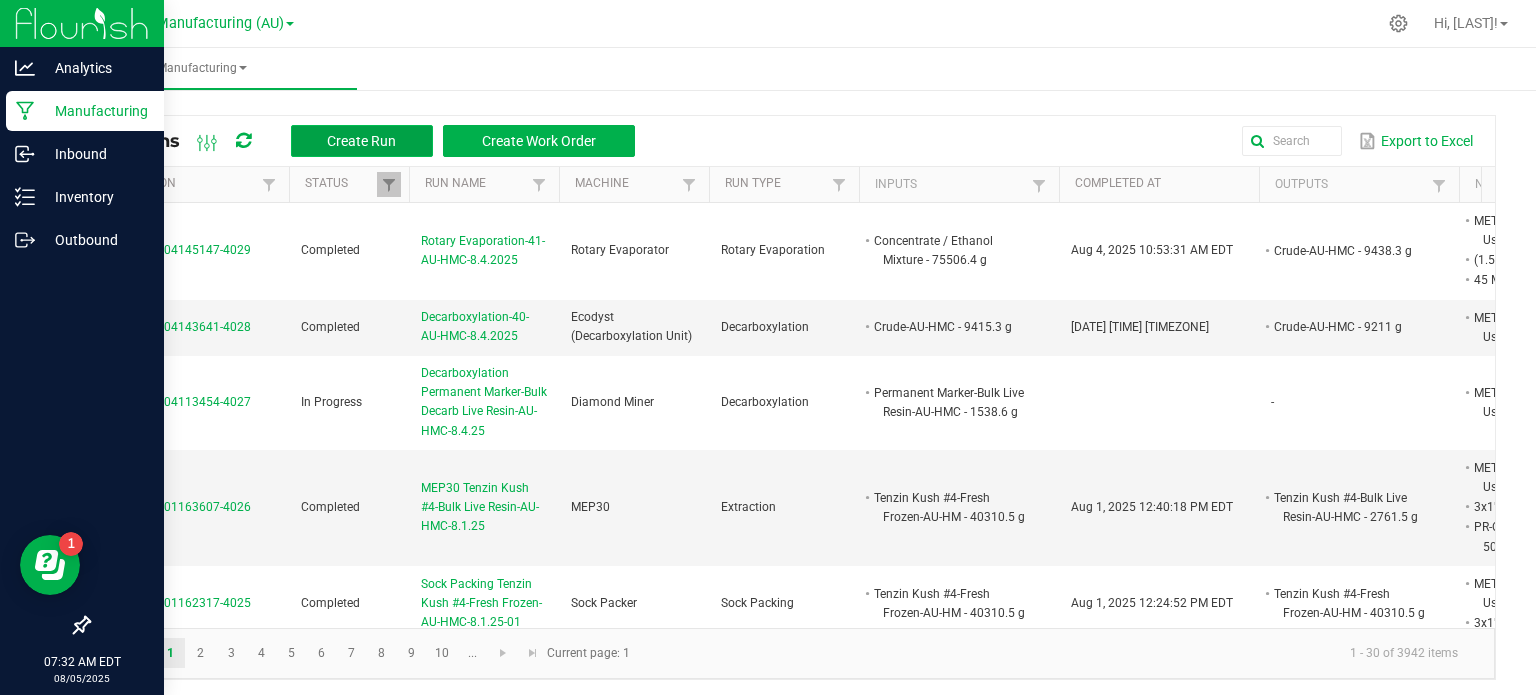 click on "Create Run" at bounding box center [362, 141] 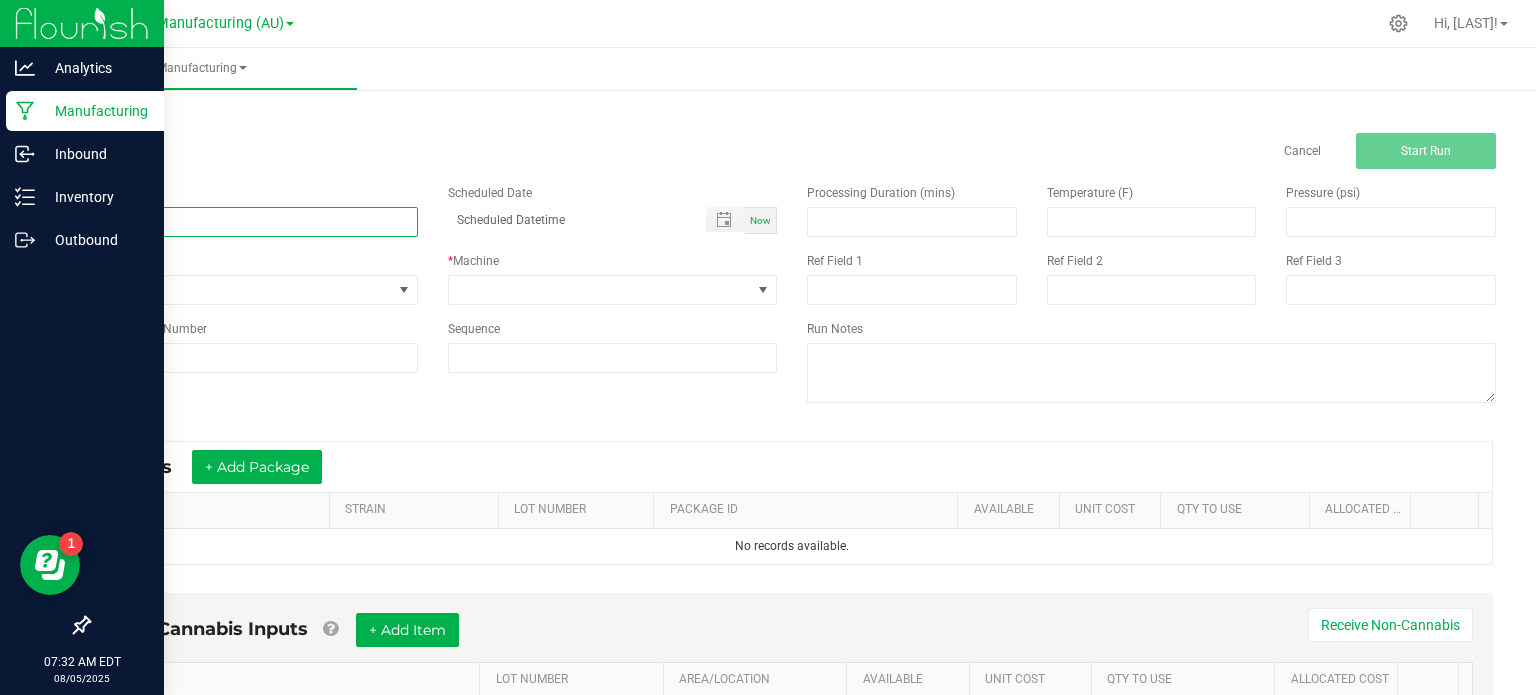 click at bounding box center [253, 222] 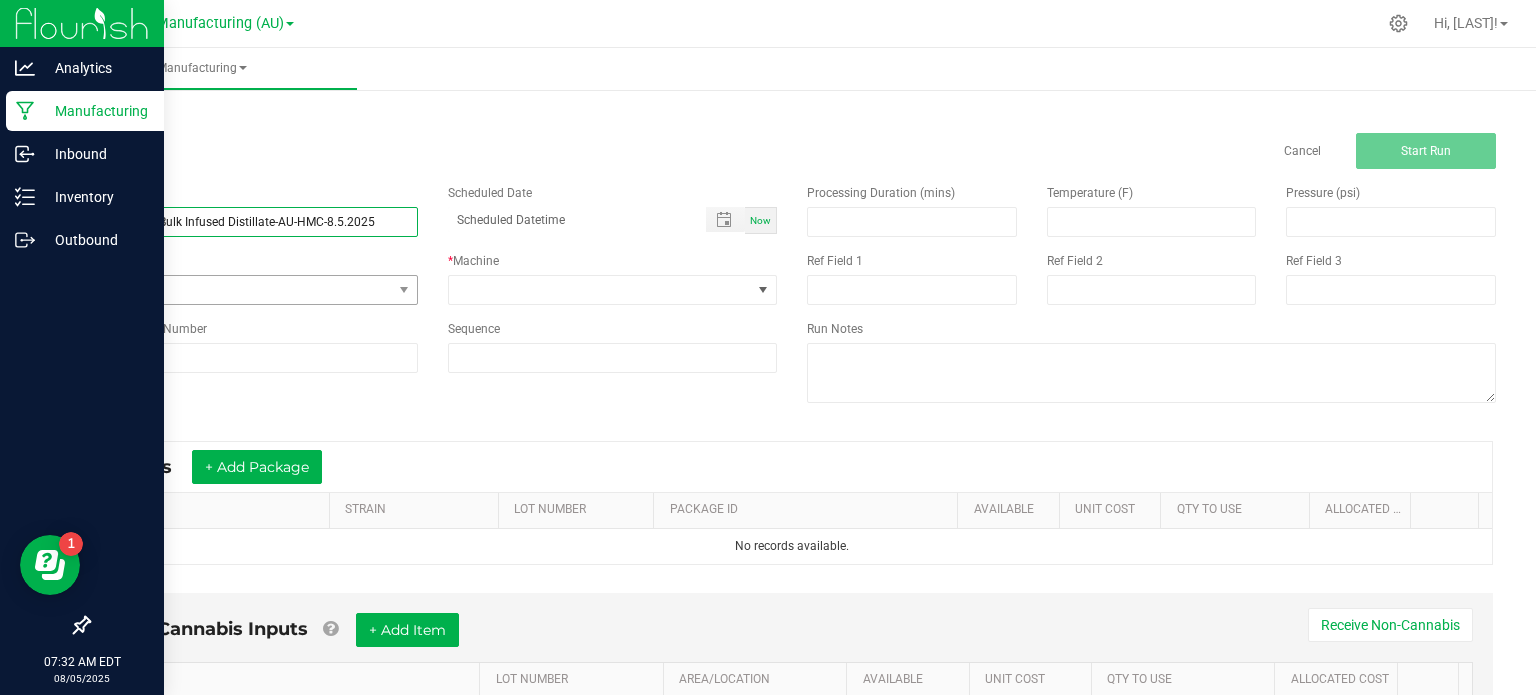 type on "Trainwreck-Bulk Infused Distillate-AU-HMC-8.5.2025" 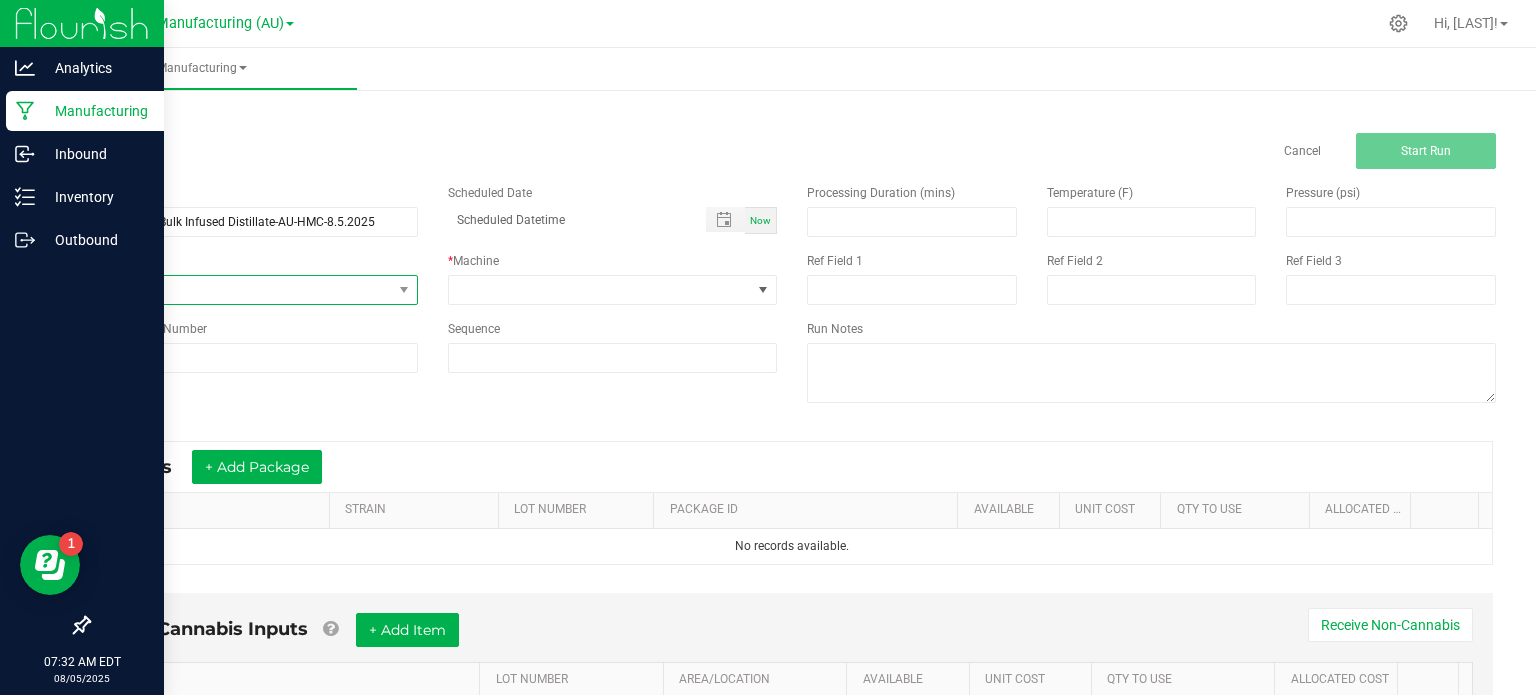 click on "None" at bounding box center (240, 290) 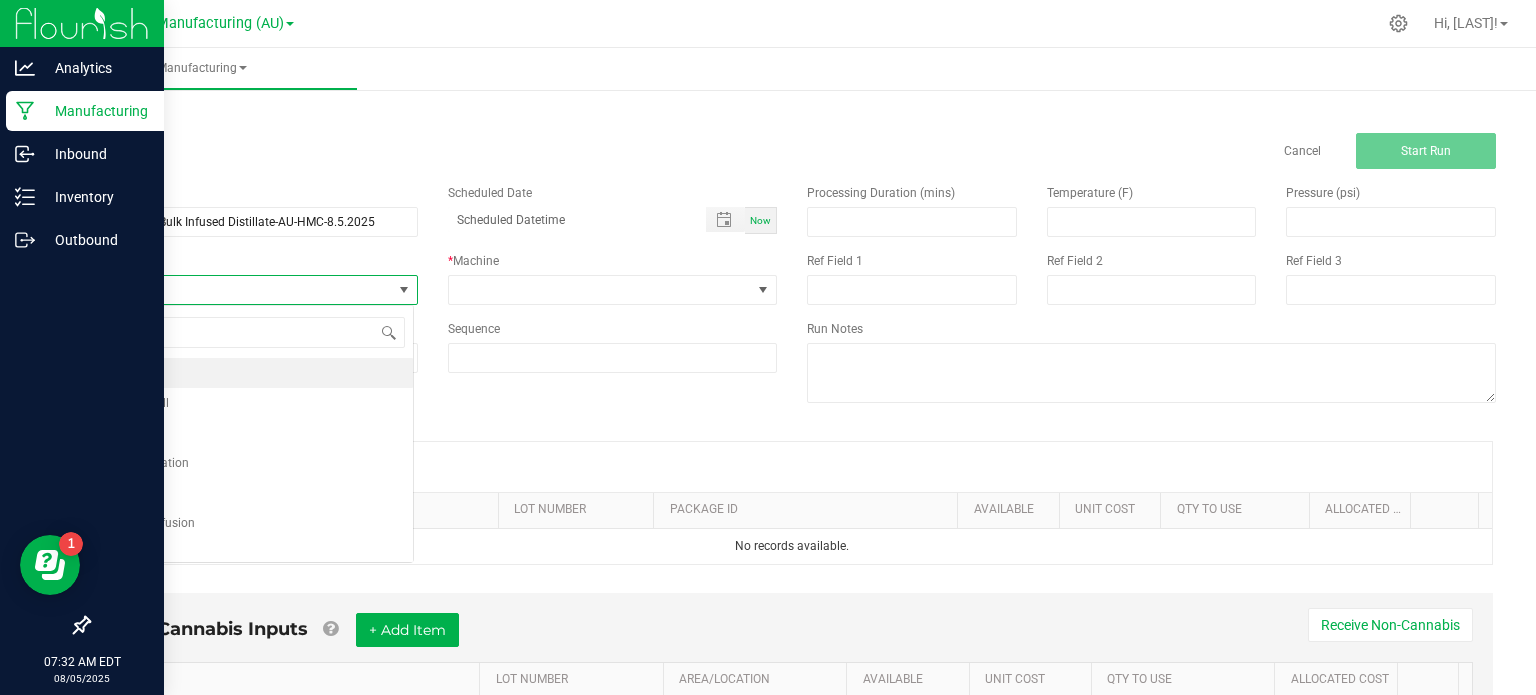 scroll, scrollTop: 99970, scrollLeft: 99674, axis: both 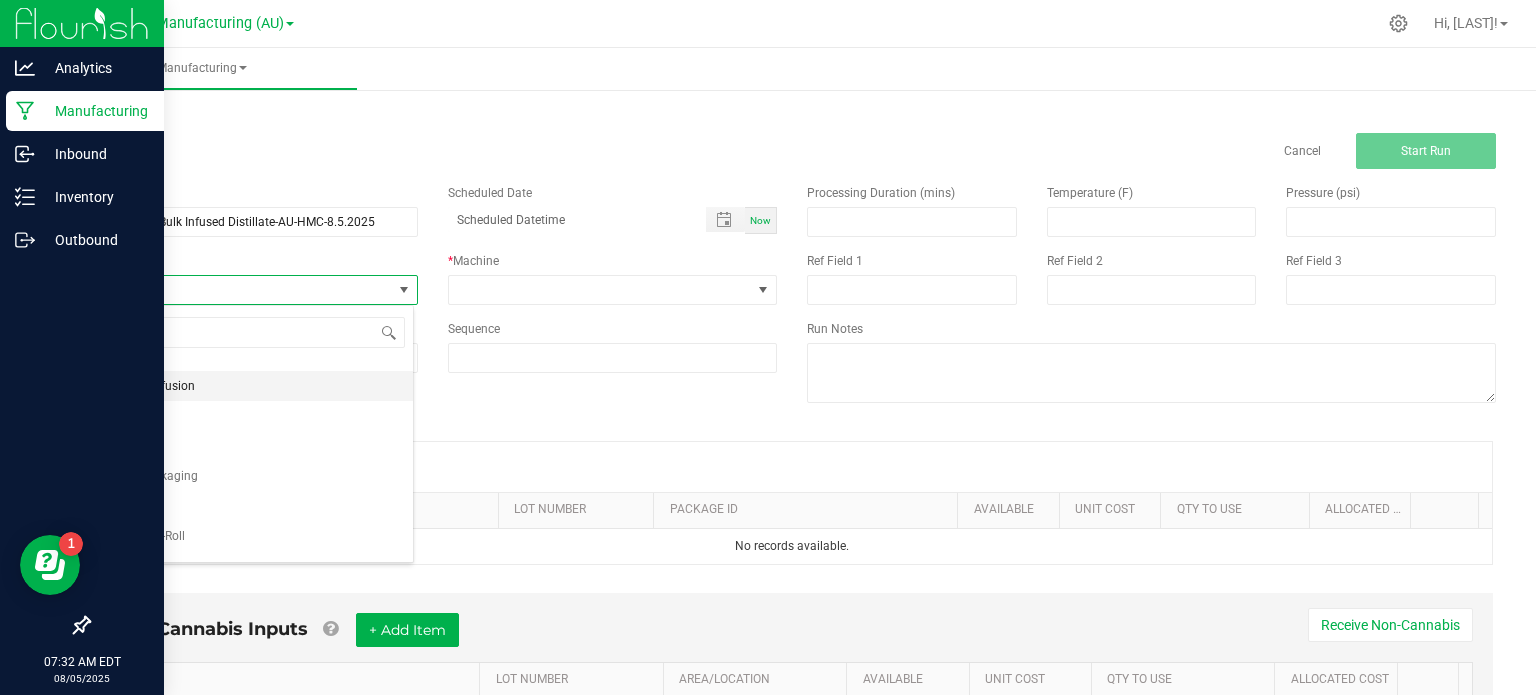 click on "Distillate Infusion" at bounding box center [251, 386] 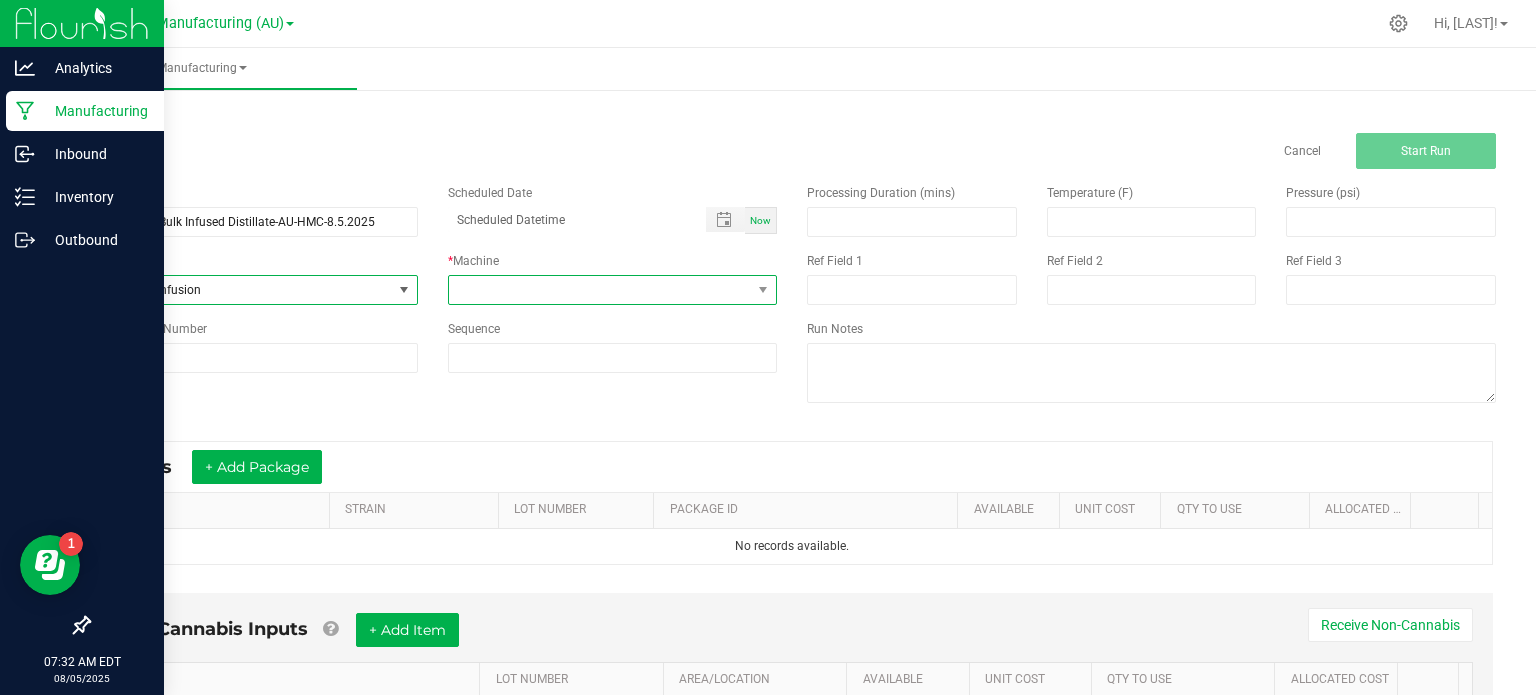 click at bounding box center (600, 290) 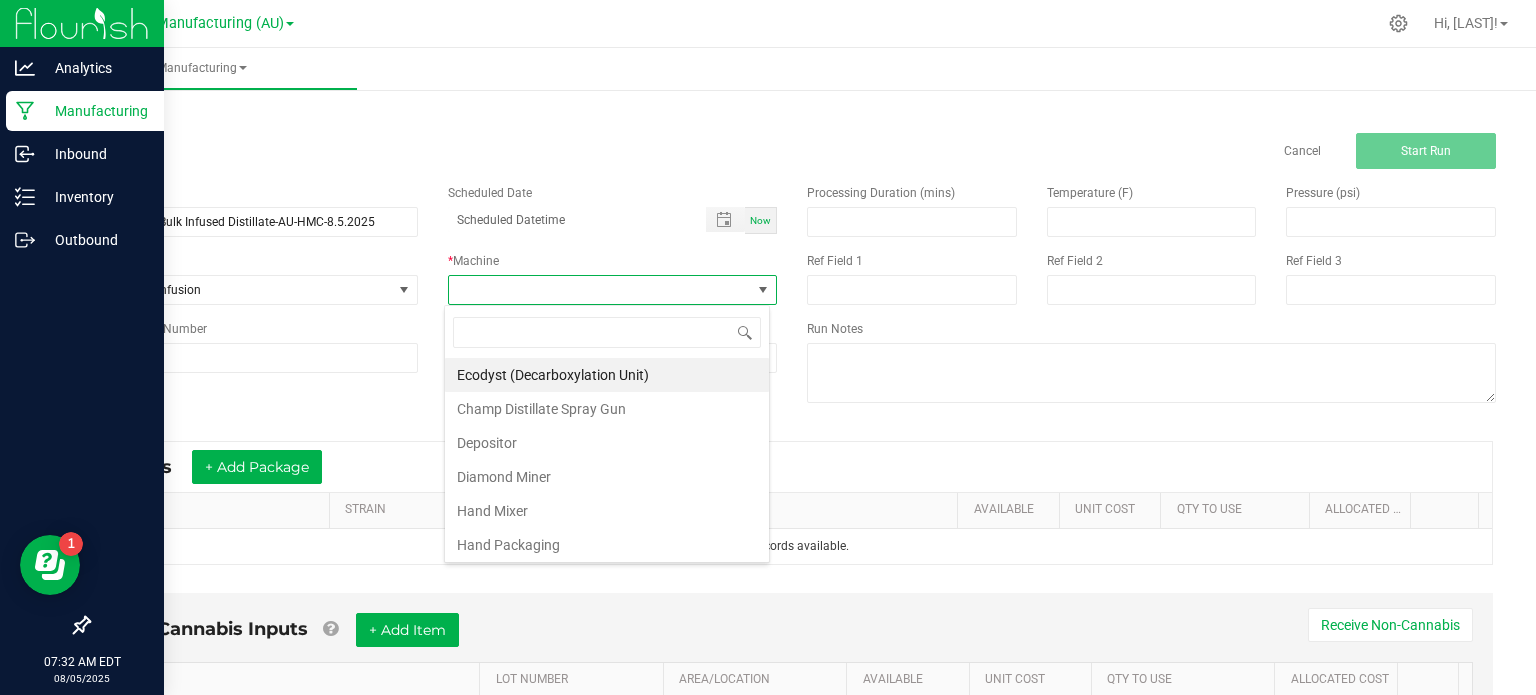 scroll, scrollTop: 99970, scrollLeft: 99674, axis: both 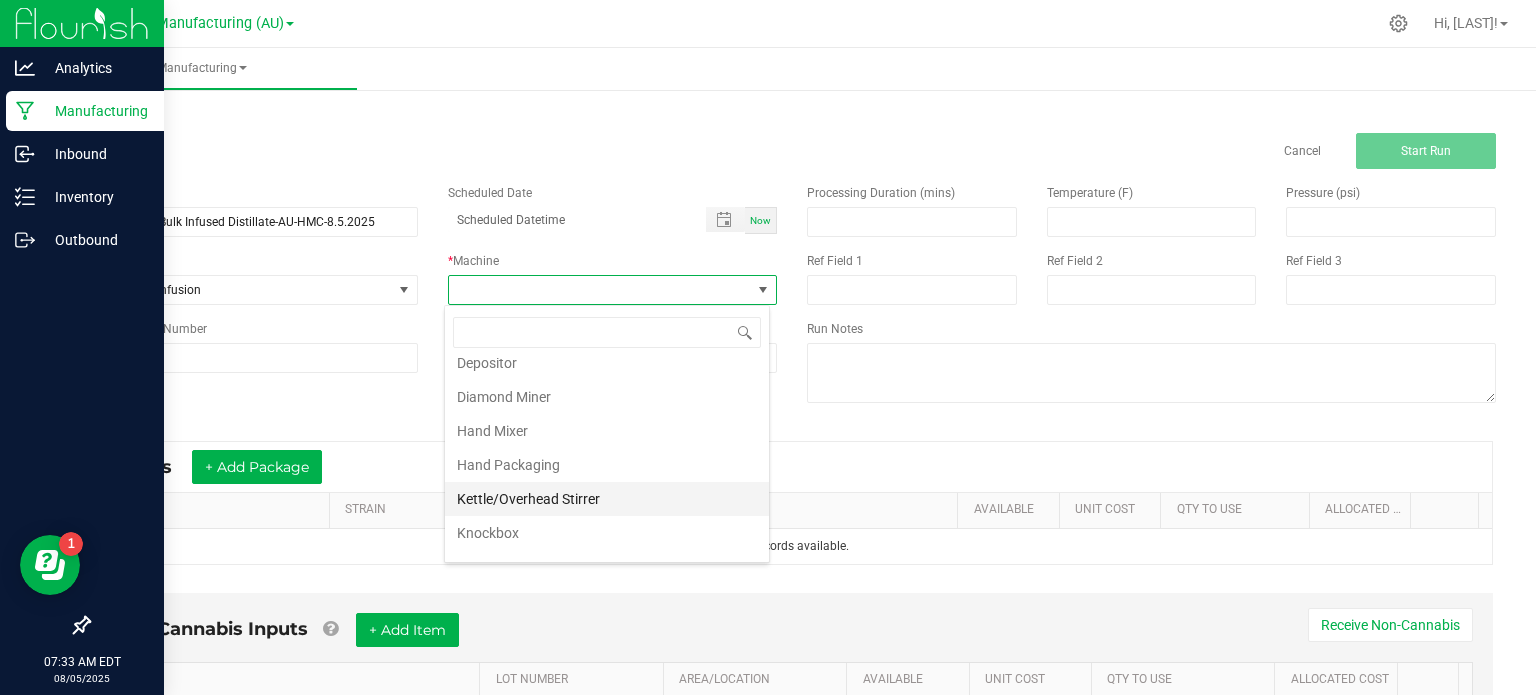 click on "Kettle/Overhead Stirrer" at bounding box center (607, 499) 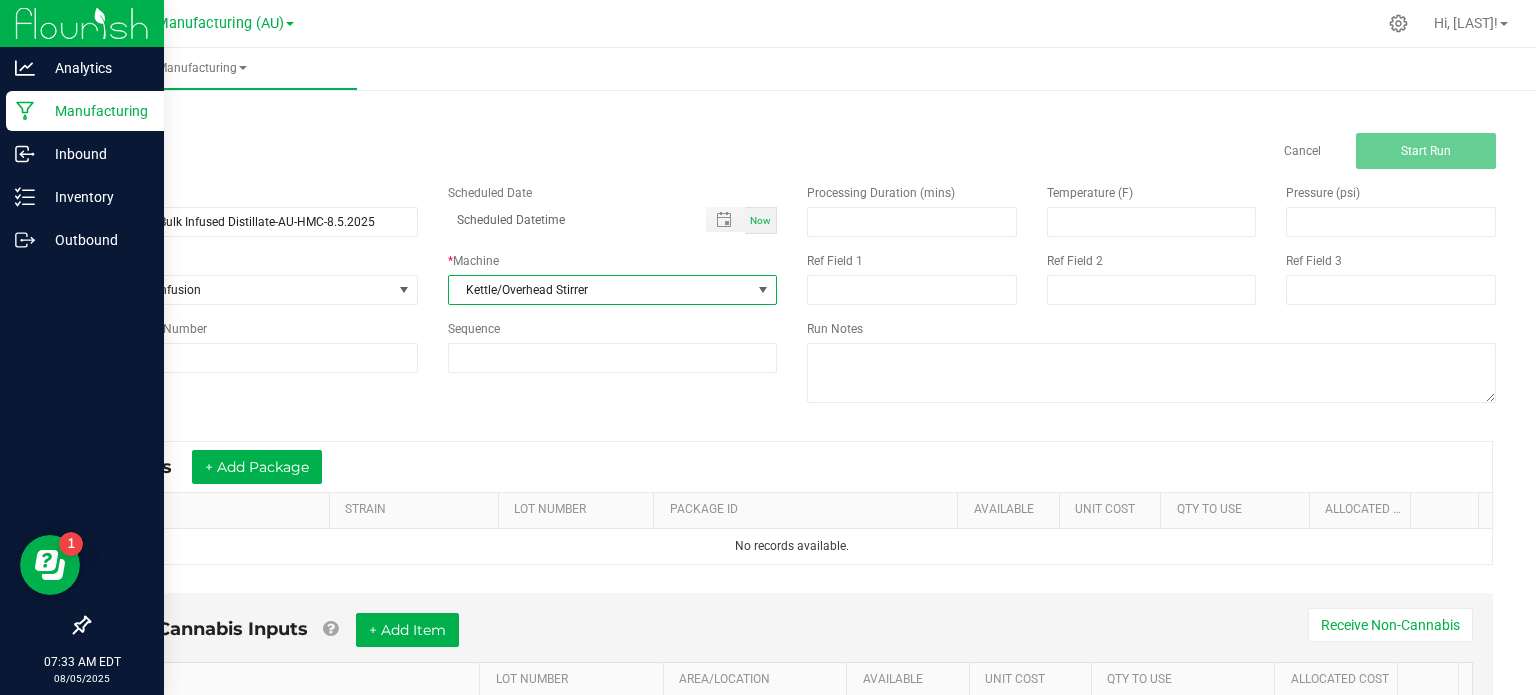 click on "Kettle/Overhead Stirrer" at bounding box center (600, 290) 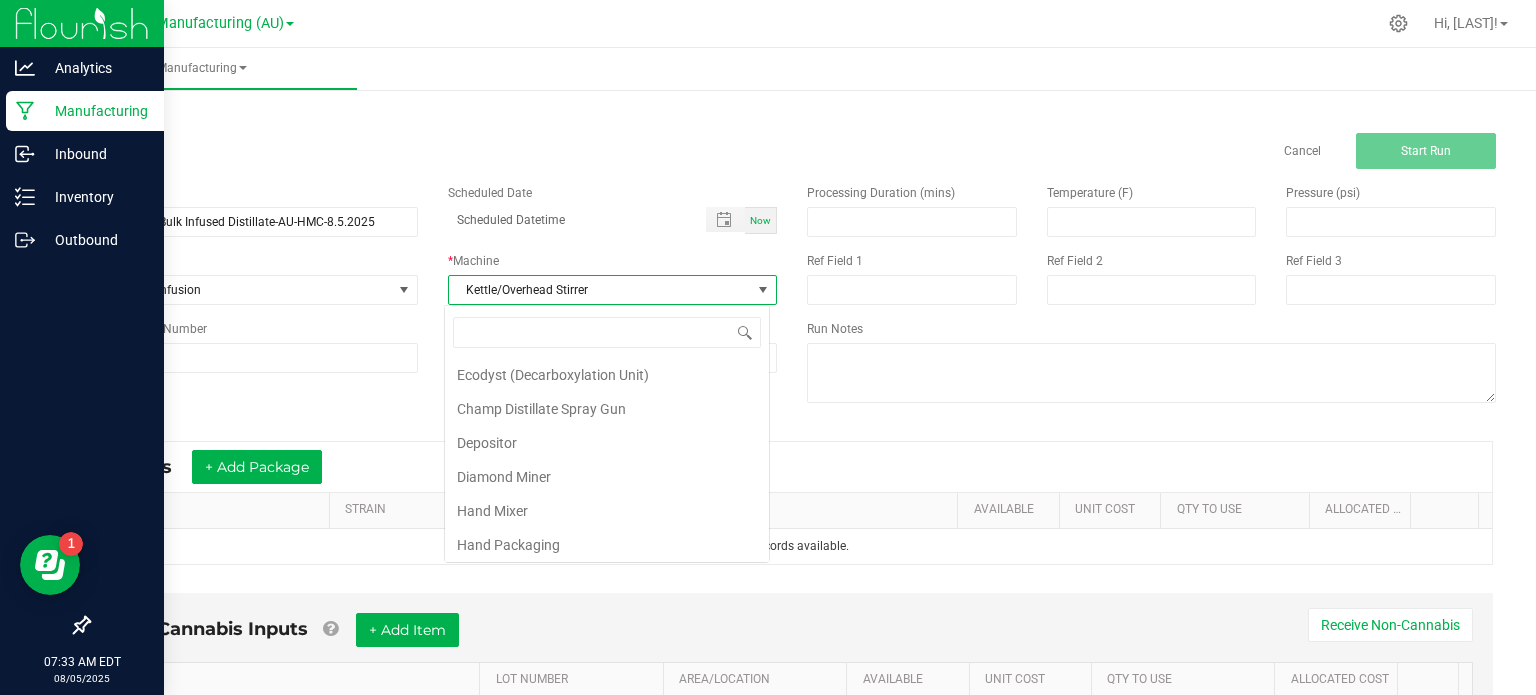 scroll, scrollTop: 36, scrollLeft: 0, axis: vertical 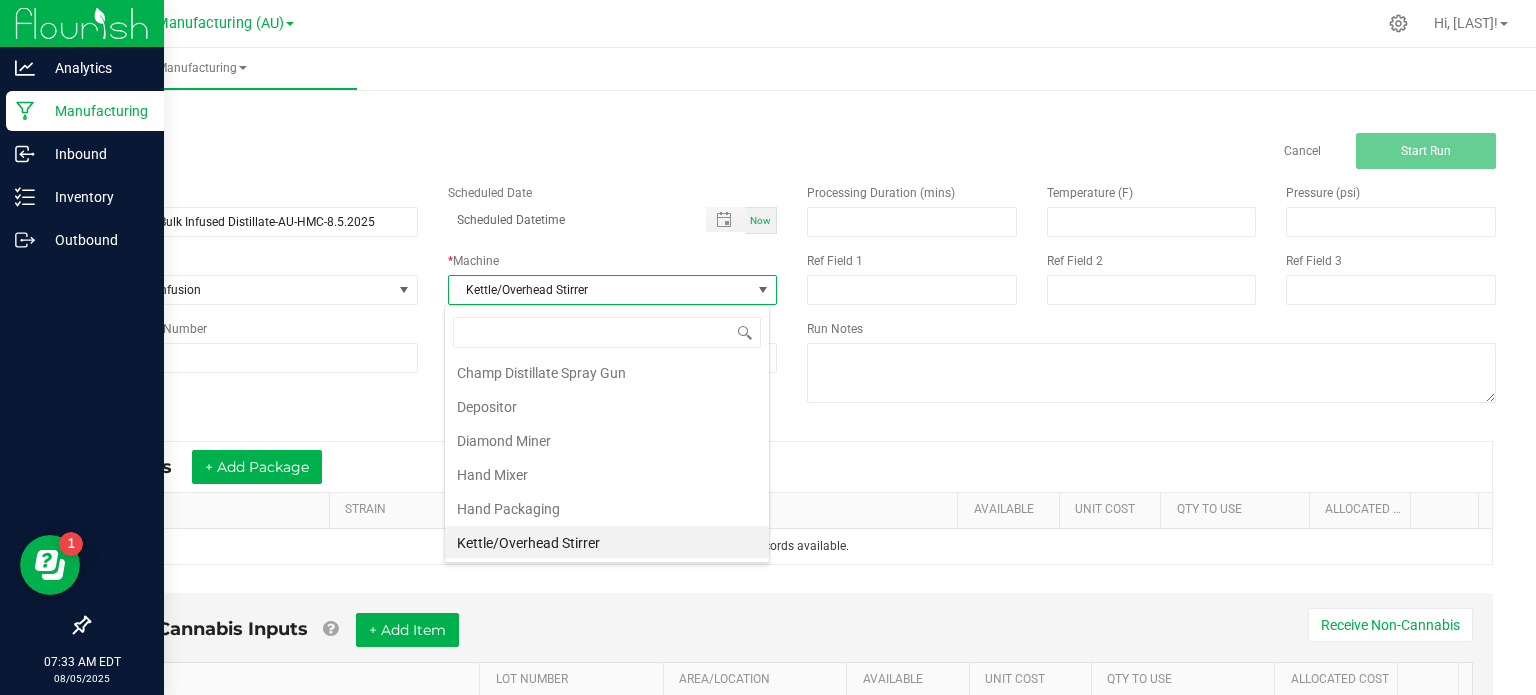 click on "Kettle/Overhead Stirrer" at bounding box center [607, 543] 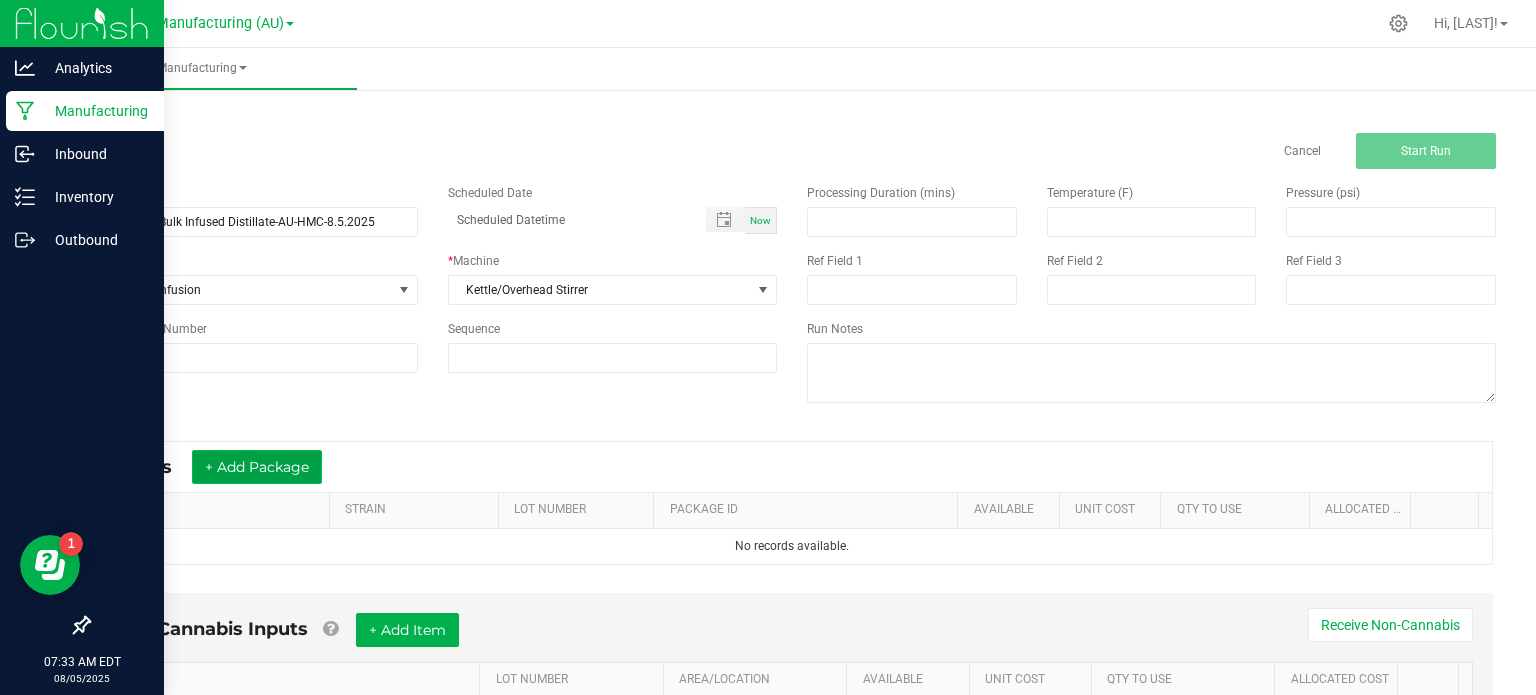 click on "+ Add Package" at bounding box center [257, 467] 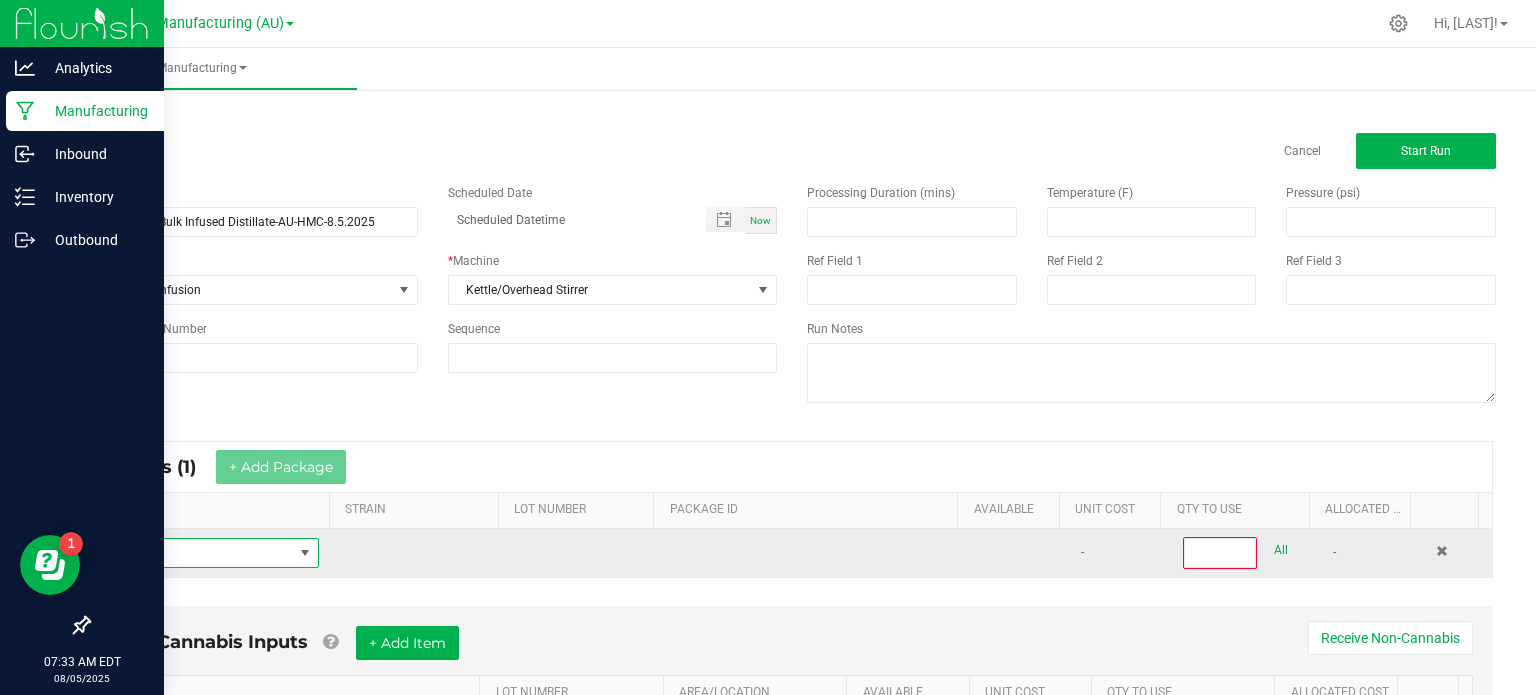click at bounding box center (199, 553) 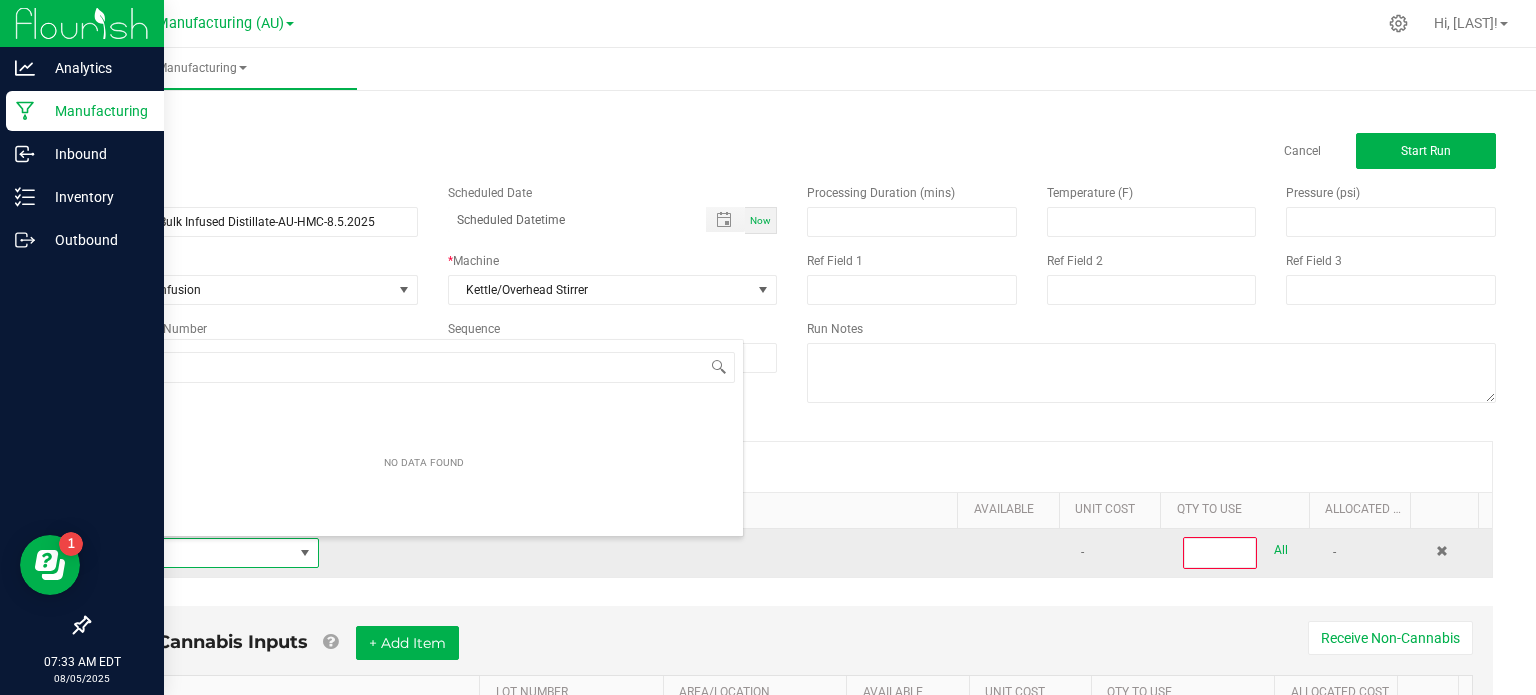 scroll, scrollTop: 99970, scrollLeft: 99790, axis: both 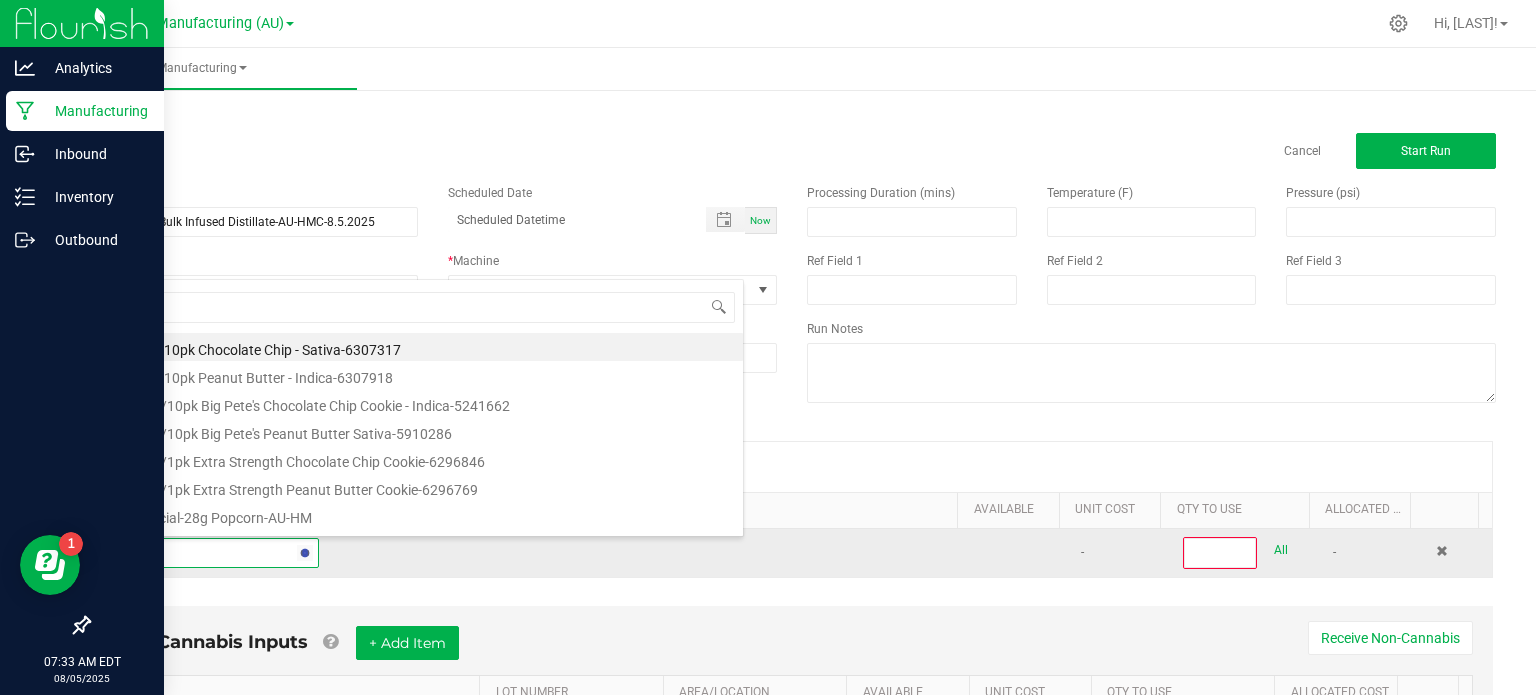 type on "d9" 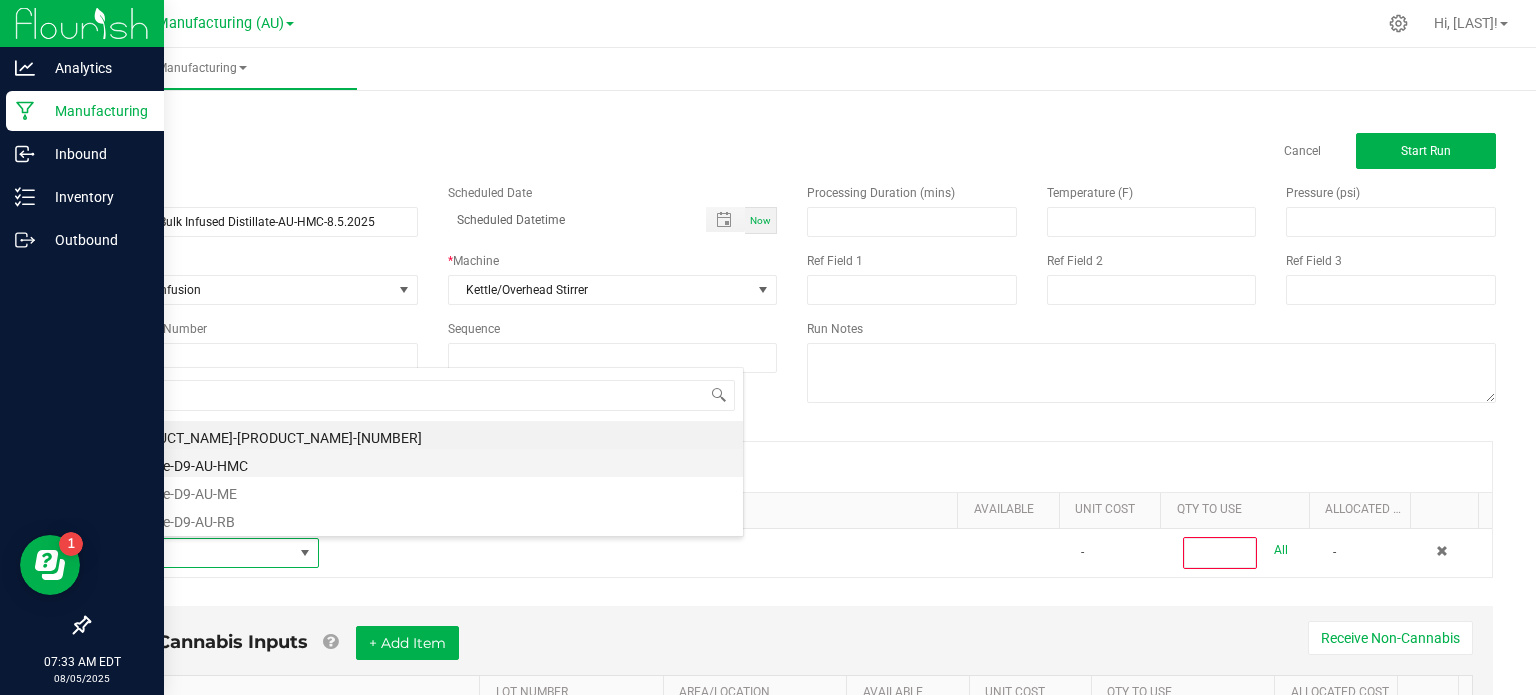 click on "Distillate-D9-AU-HMC" at bounding box center [424, 463] 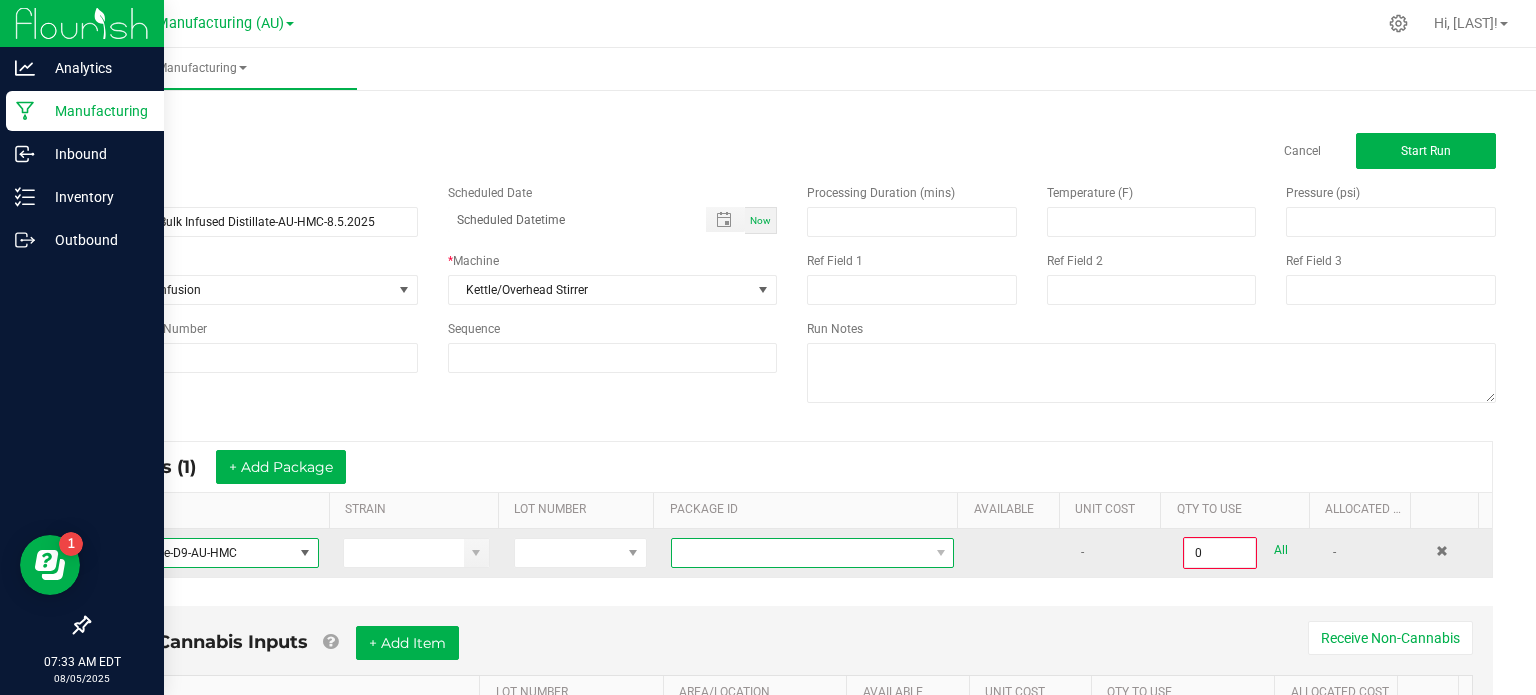 click at bounding box center (800, 553) 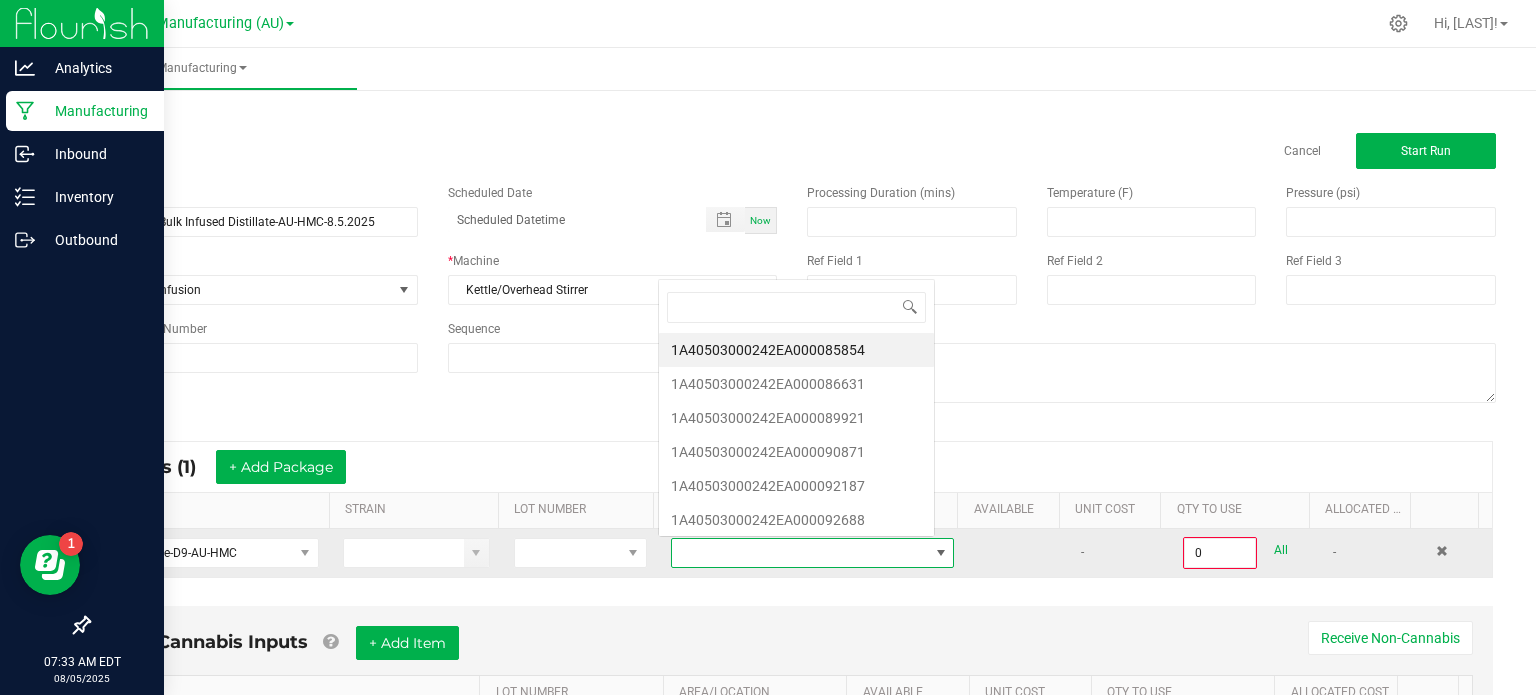 scroll, scrollTop: 0, scrollLeft: 0, axis: both 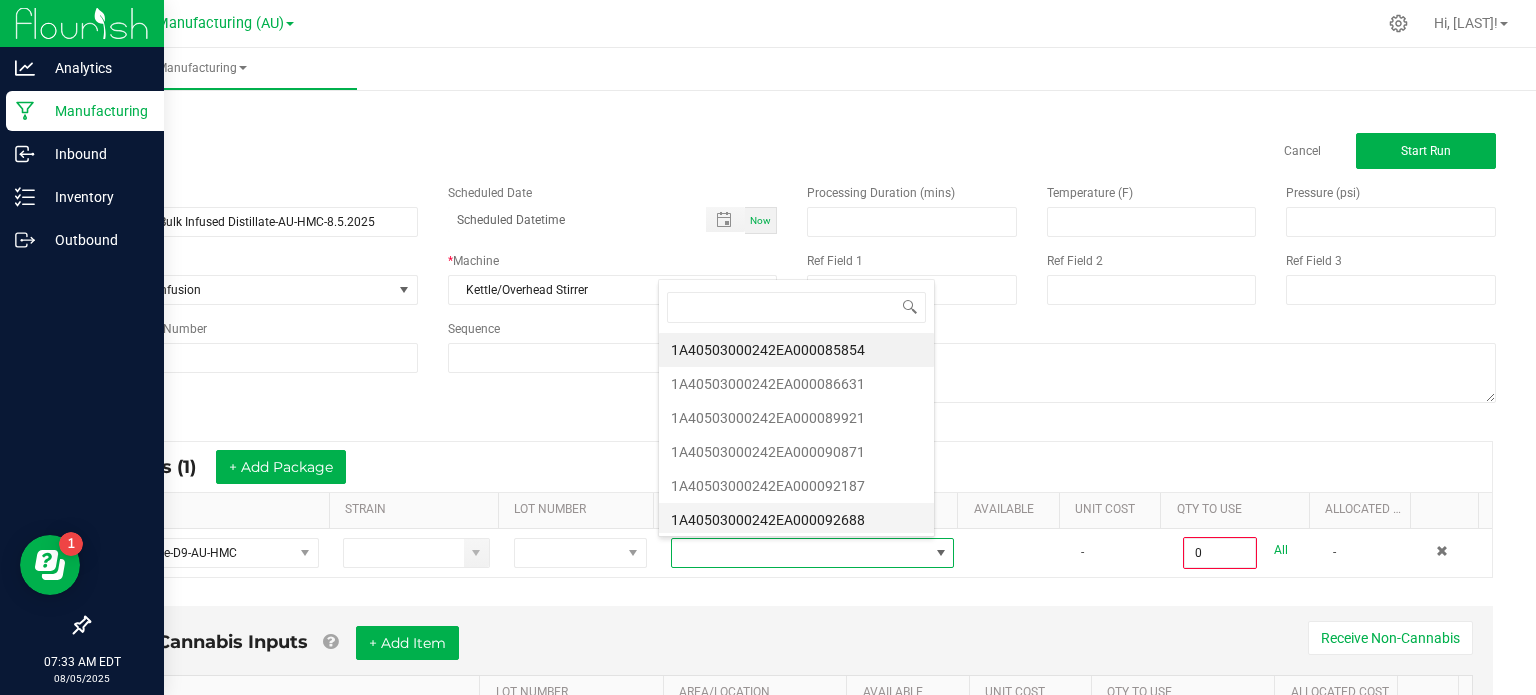 click on "1A40503000242EA000092688" at bounding box center (796, 520) 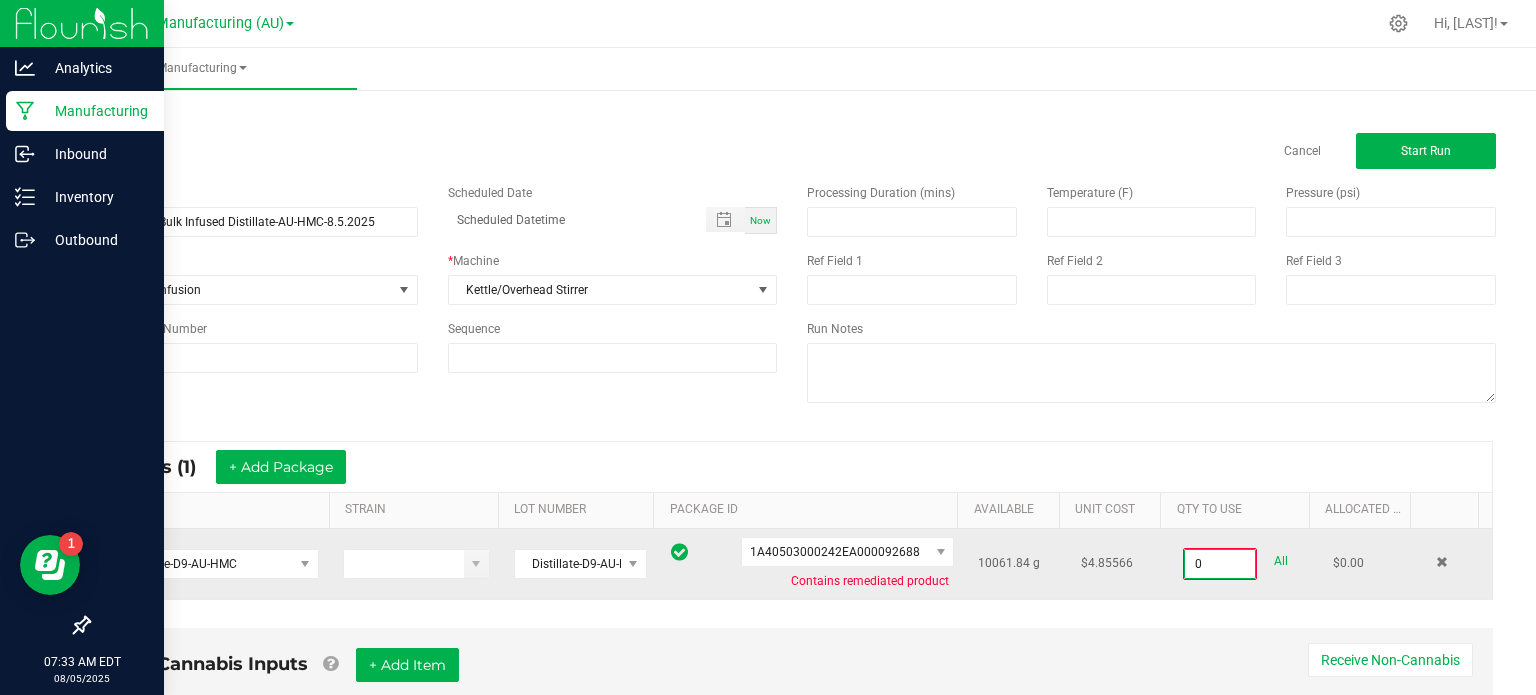 click on "0" at bounding box center (1220, 564) 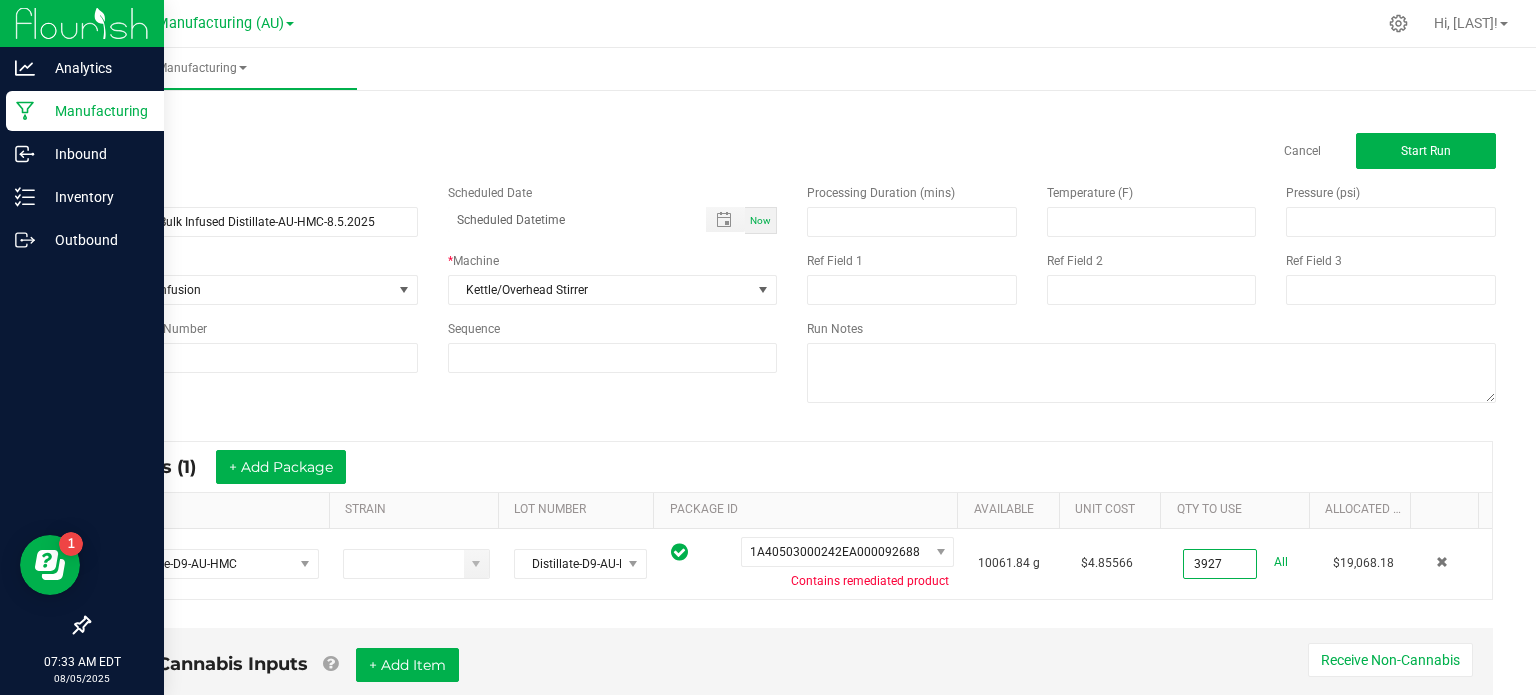 type on "3927.0000 g" 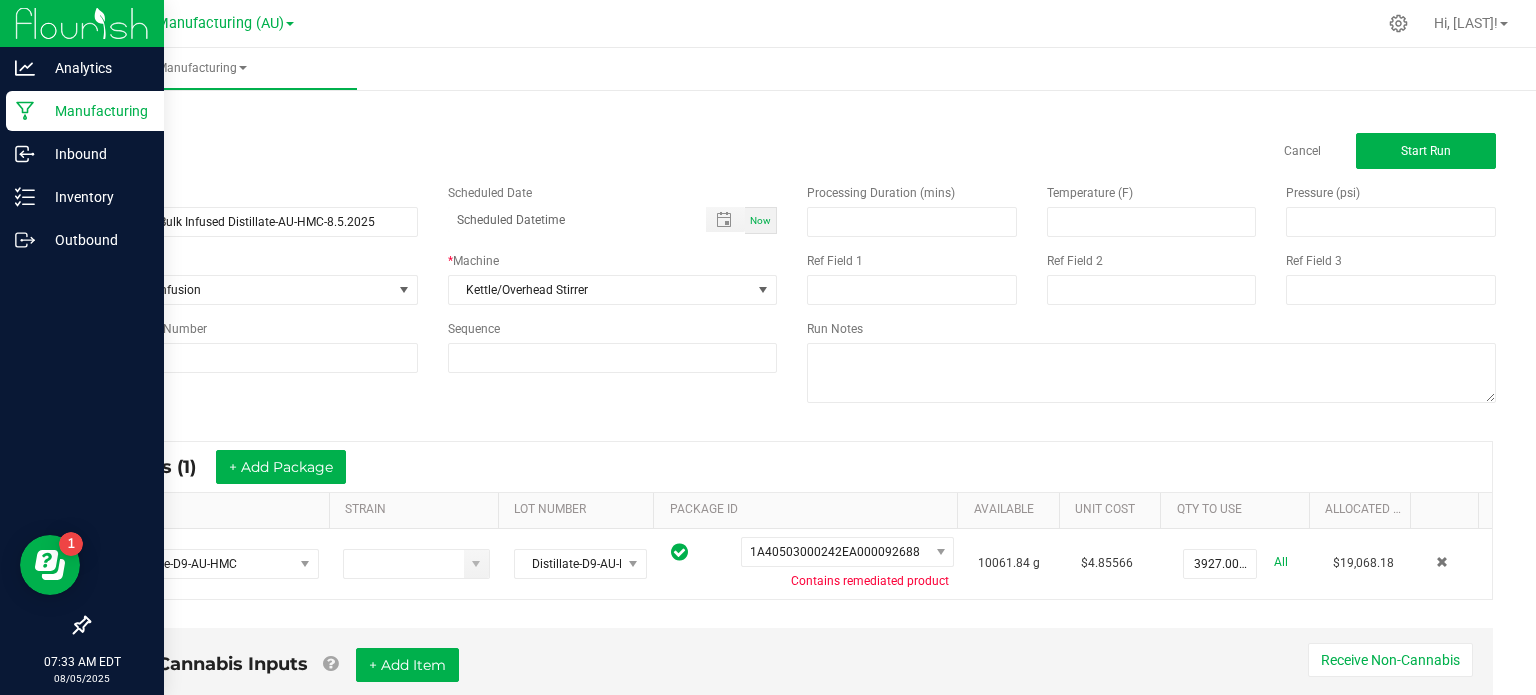 click on "Non-Cannabis Inputs   + Add Item   Receive Non-Cannabis  ITEM LOT NUMBER AREA/LOCATION AVAILABLE Unit Cost QTY TO USE Allocated Cost  No records available." at bounding box center [792, 709] 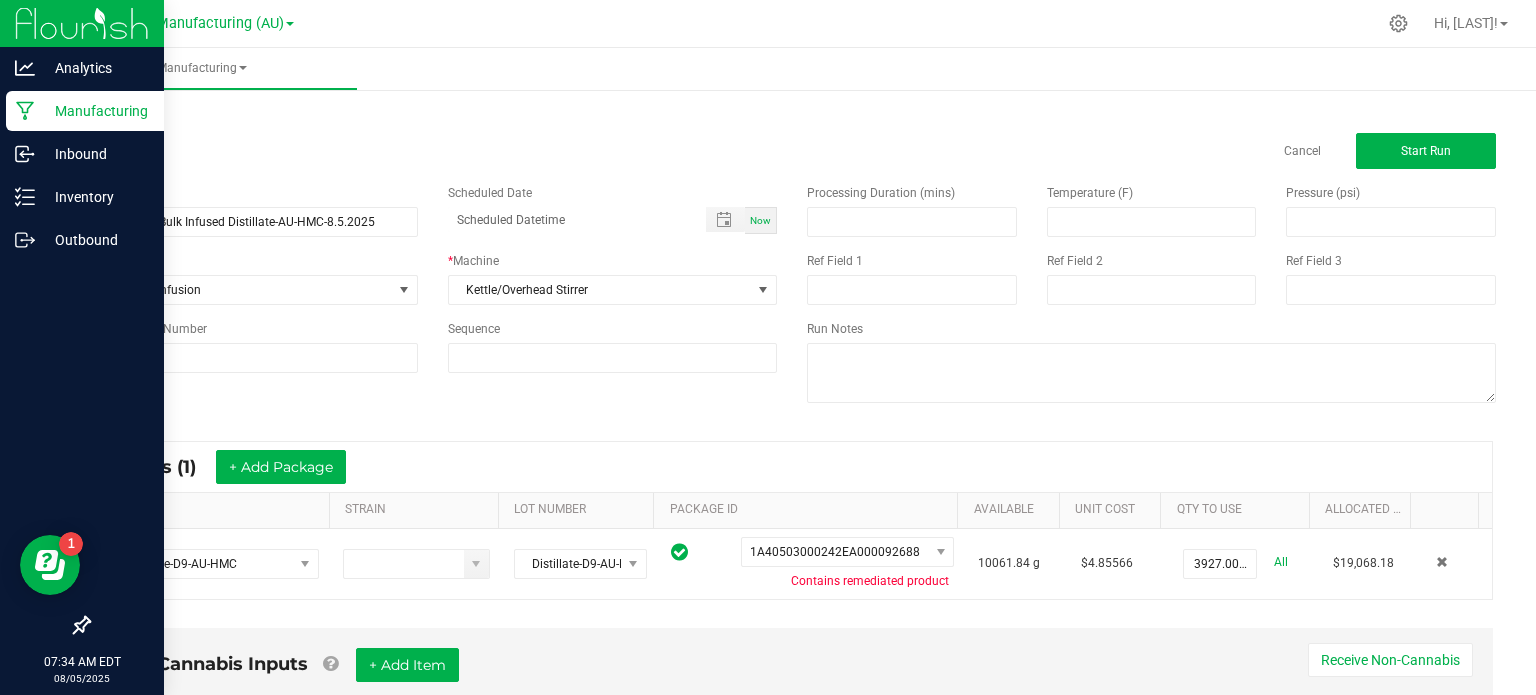 click on "Processing Duration (mins)   Temperature (F)   Pressure (psi)   Ref Field 1   Ref Field 2   Ref Field 3   Run Notes" at bounding box center [1151, 296] 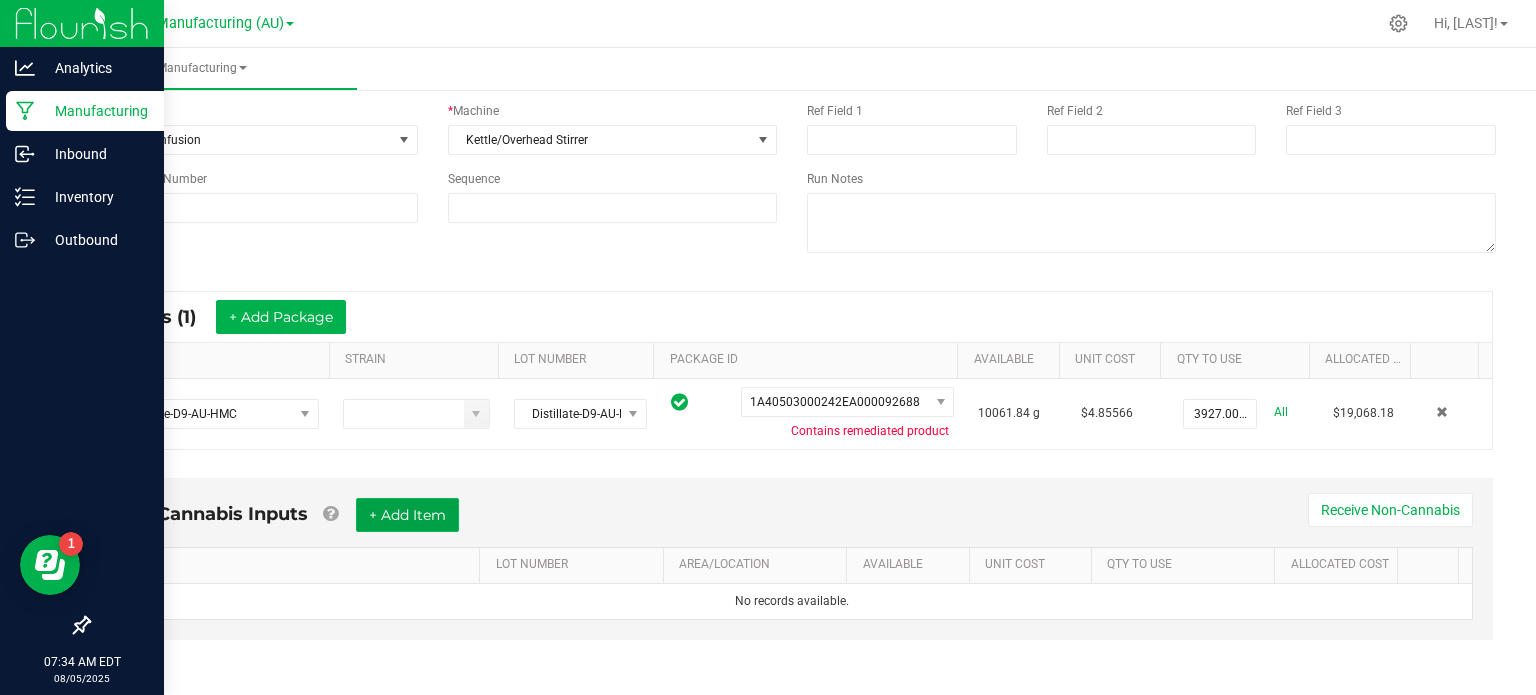 click on "+ Add Item" at bounding box center (407, 515) 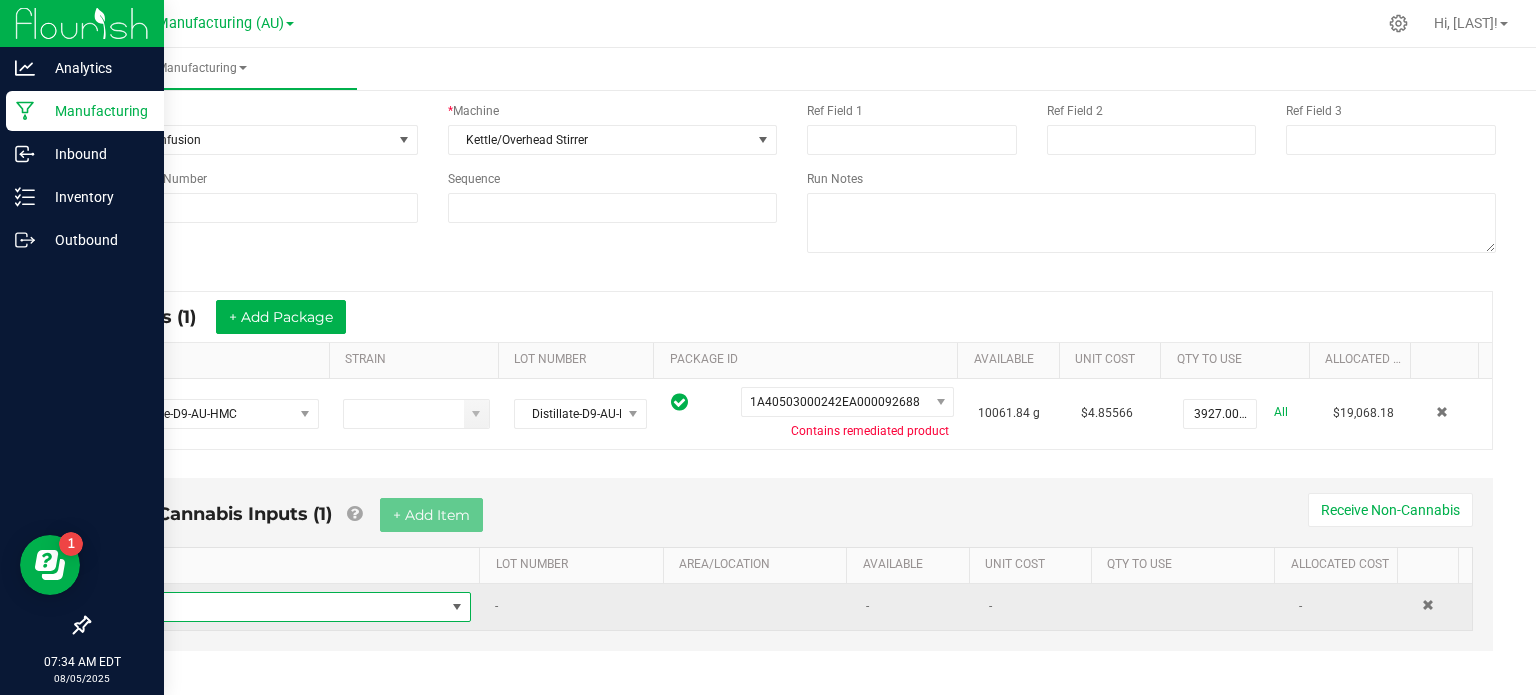 click at bounding box center (285, 607) 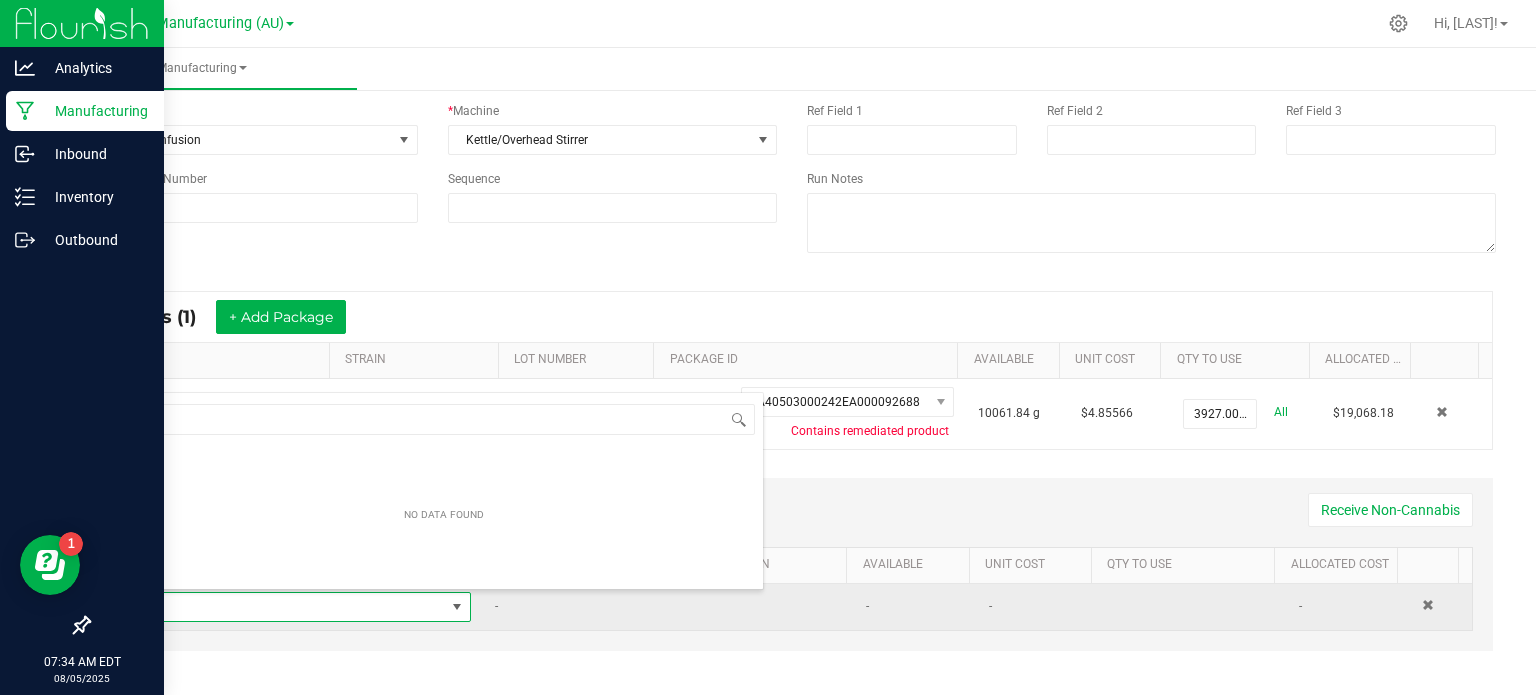 scroll, scrollTop: 99970, scrollLeft: 99661, axis: both 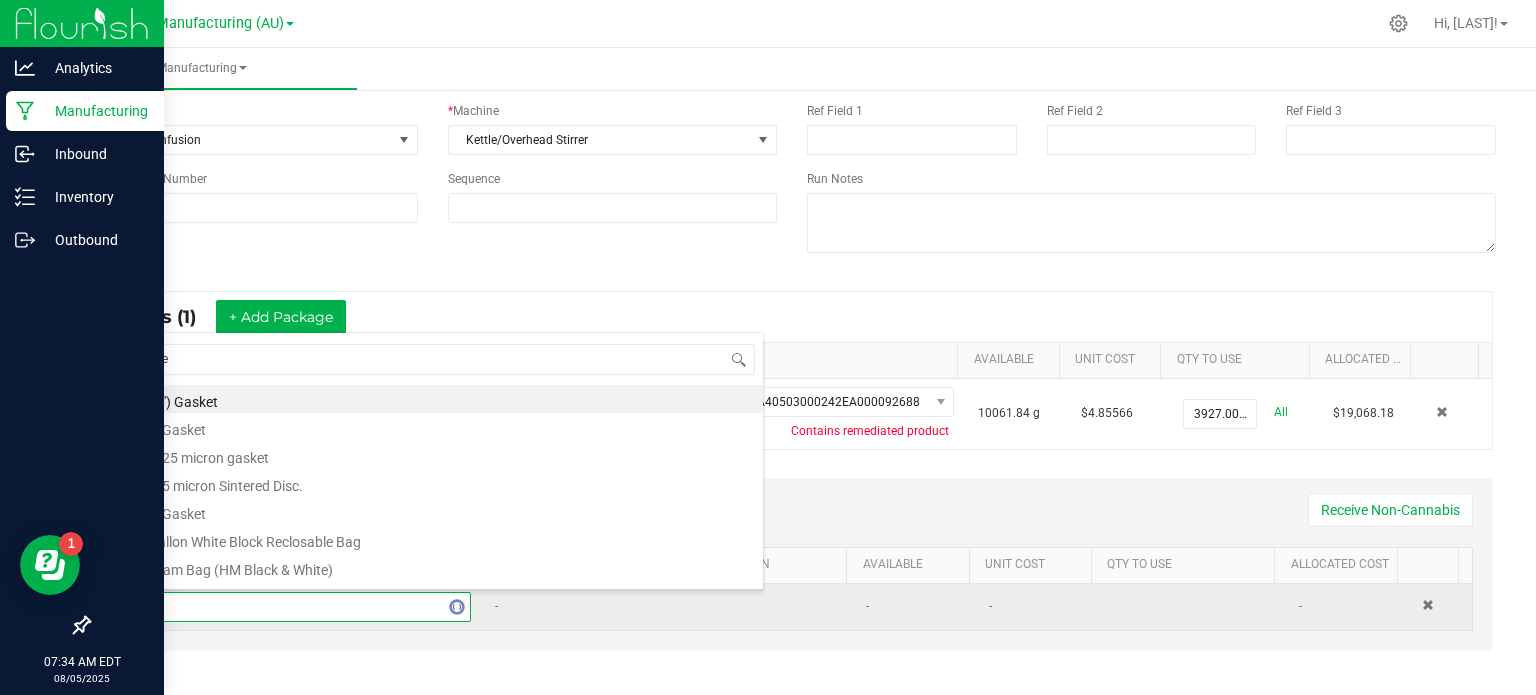 type on "met" 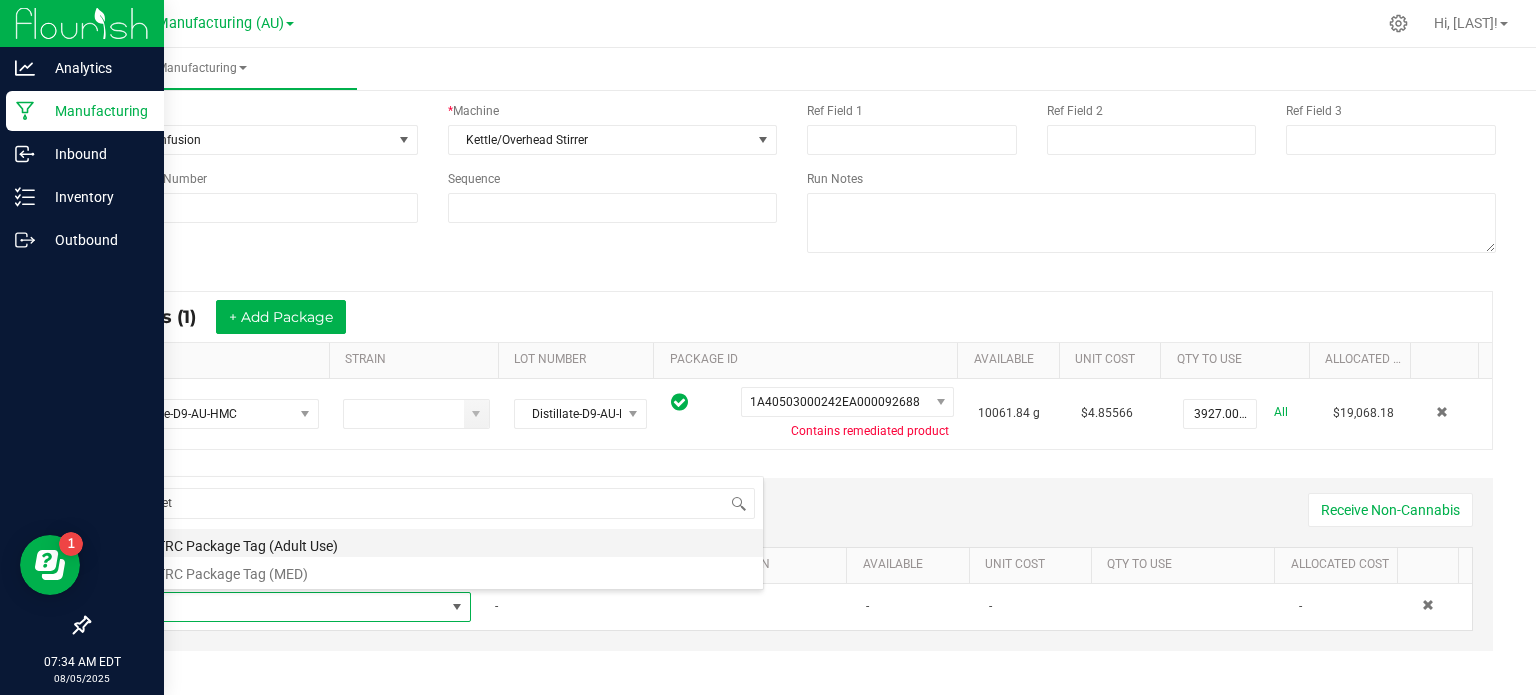 click on "METRC Package Tag (Adult Use)" at bounding box center (444, 543) 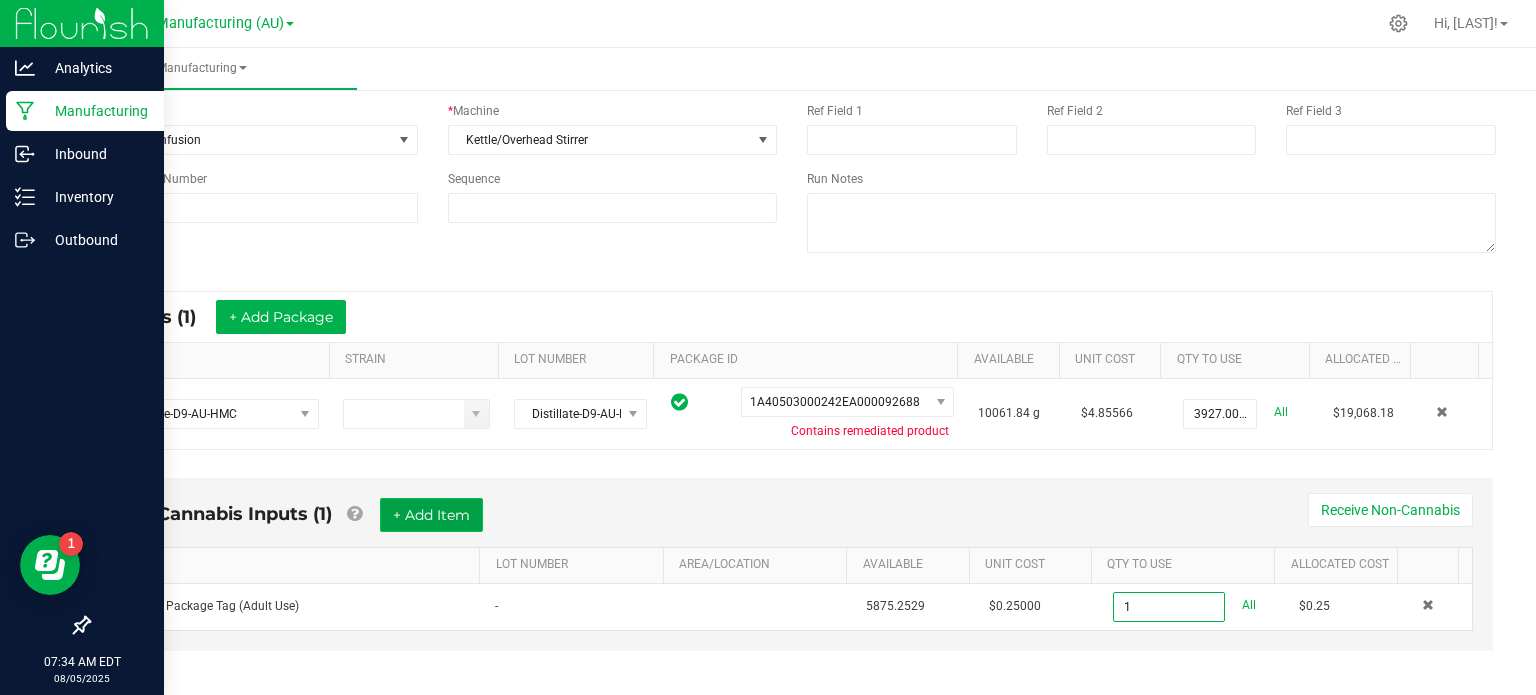 type on "1 ea" 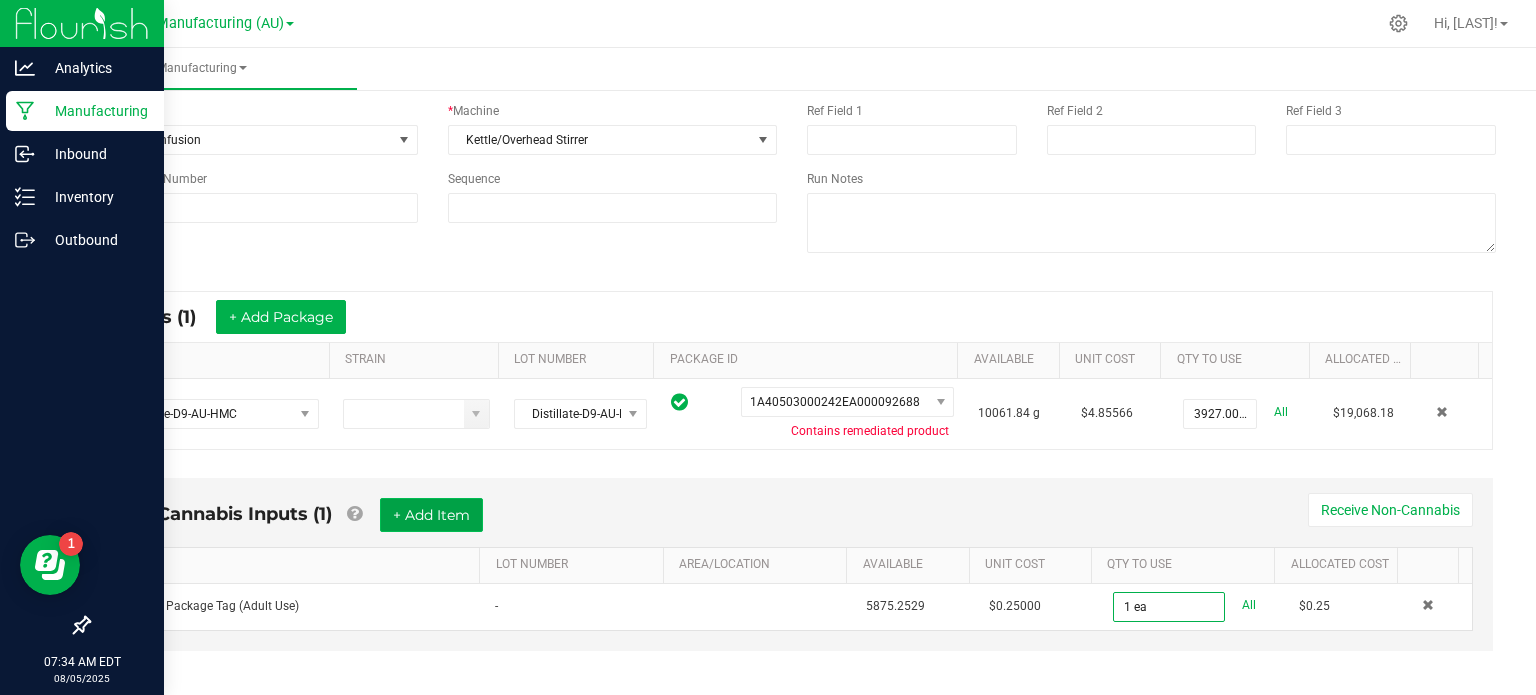 click on "+ Add Item" at bounding box center [431, 515] 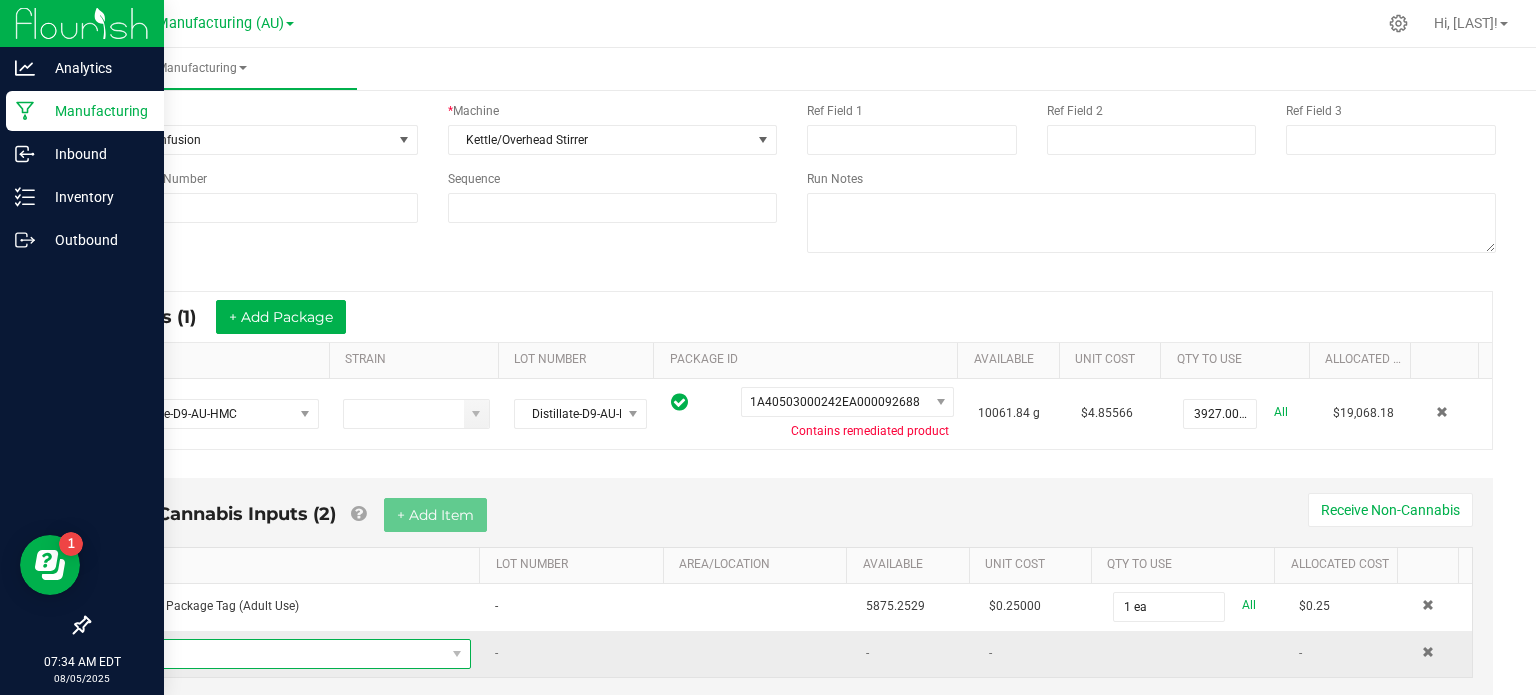 click at bounding box center [285, 654] 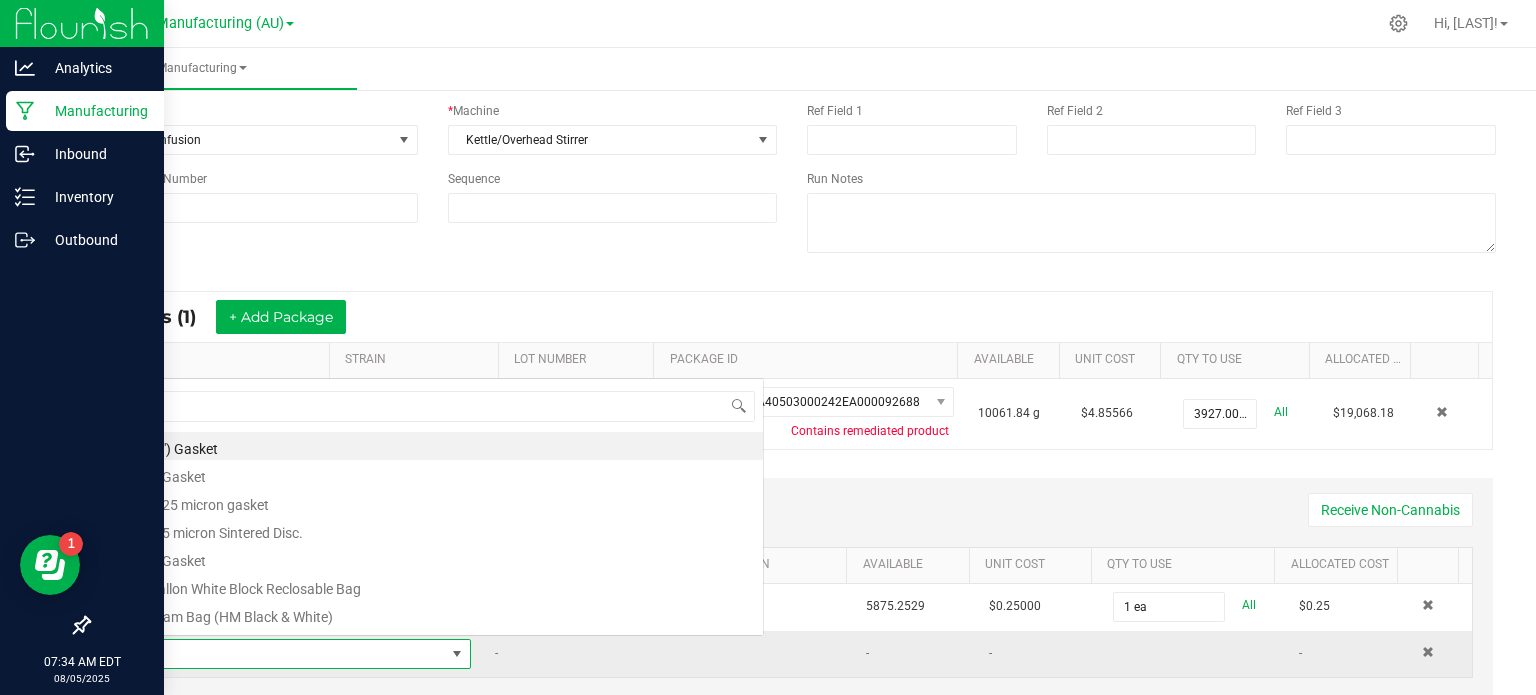 scroll, scrollTop: 0, scrollLeft: 0, axis: both 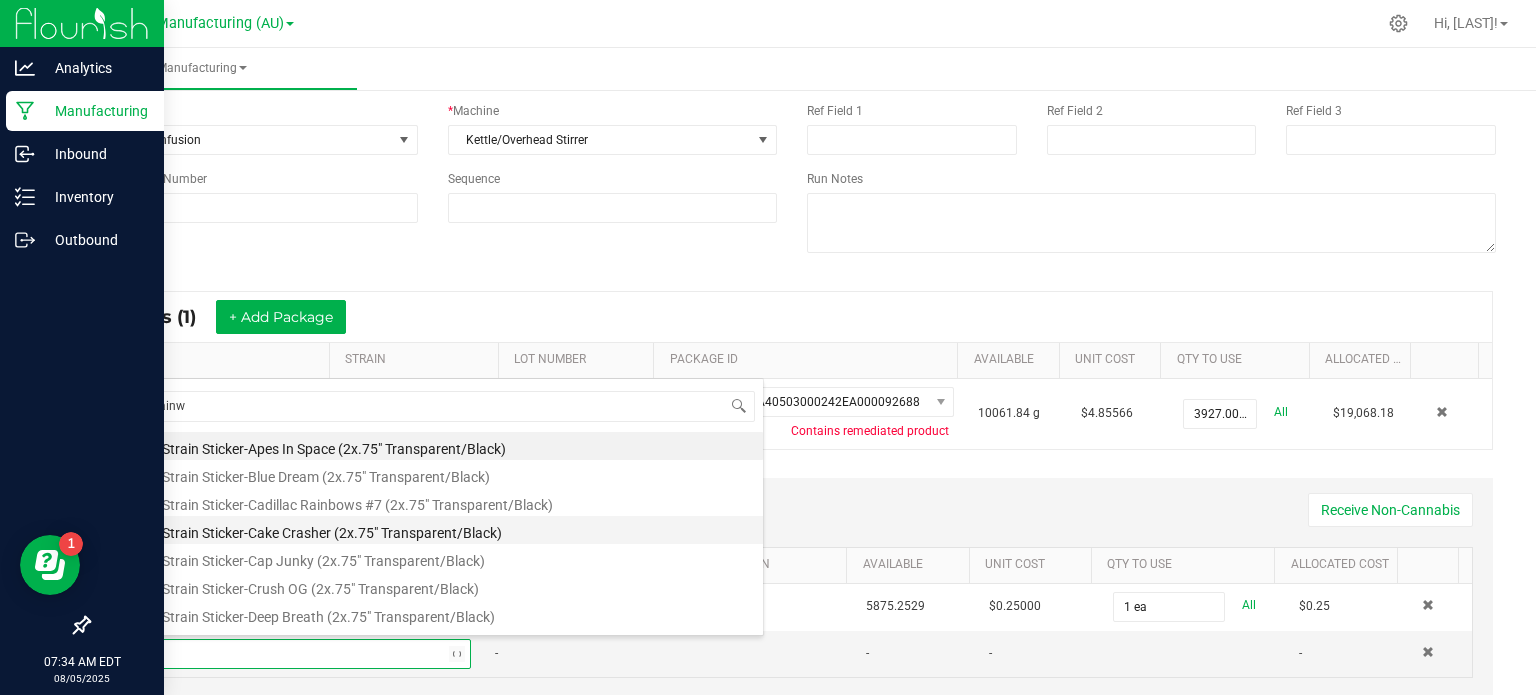 type on "trainwr" 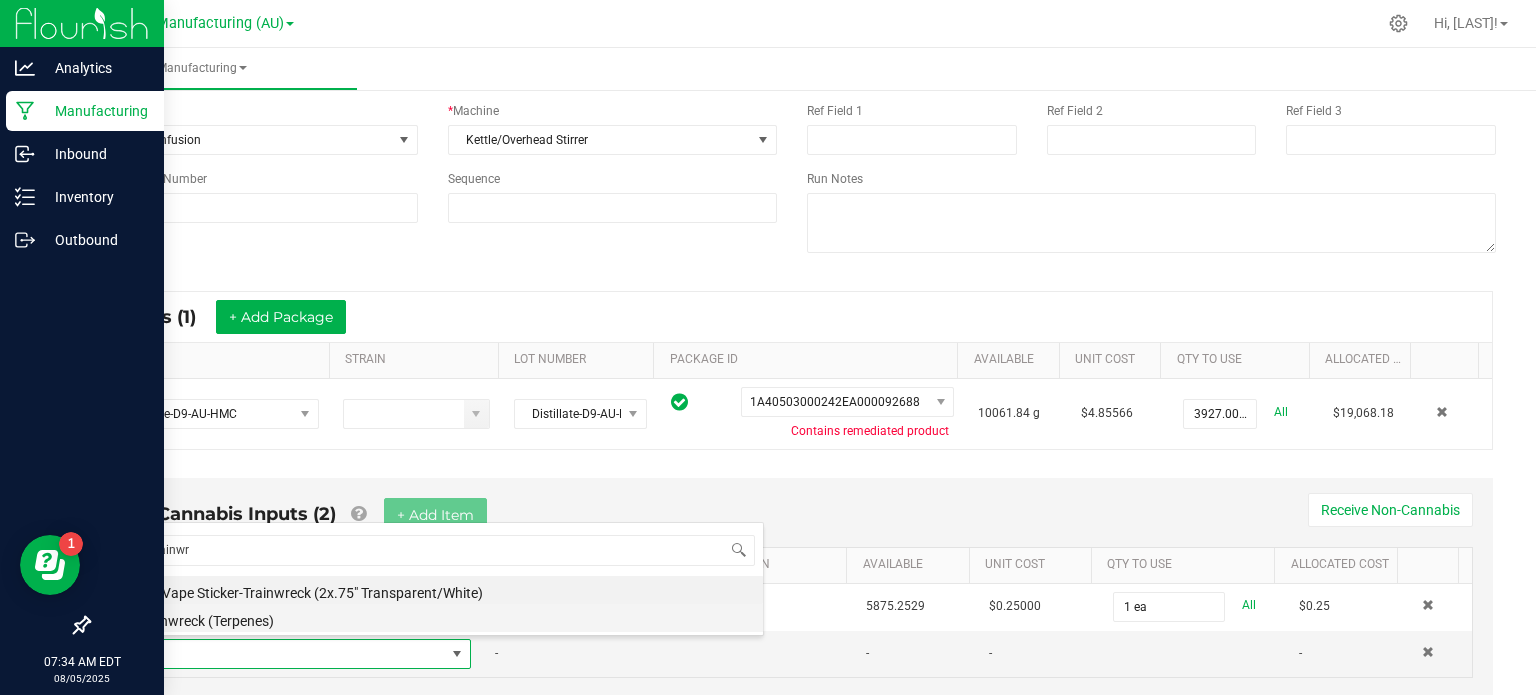 click on "Trainwreck (Terpenes)" at bounding box center (444, 618) 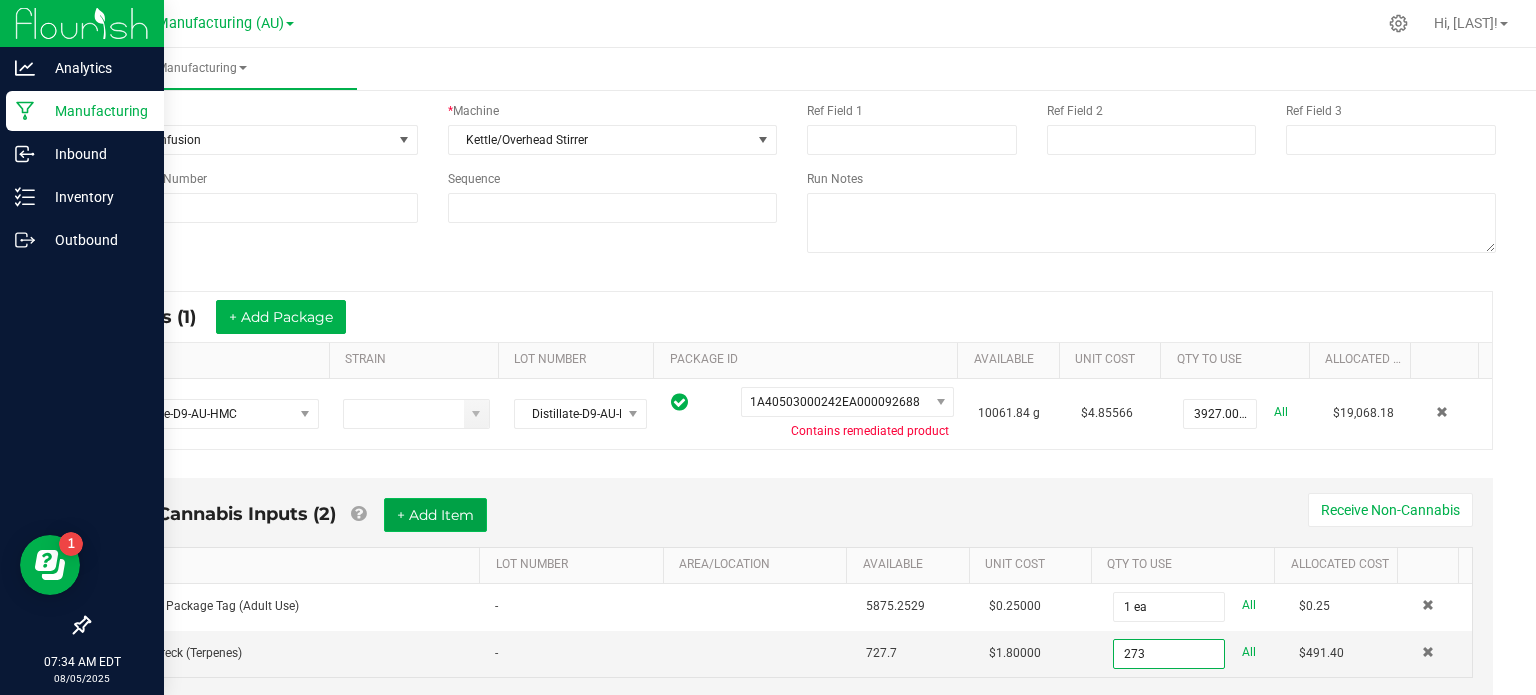 type on "273.0000 ml" 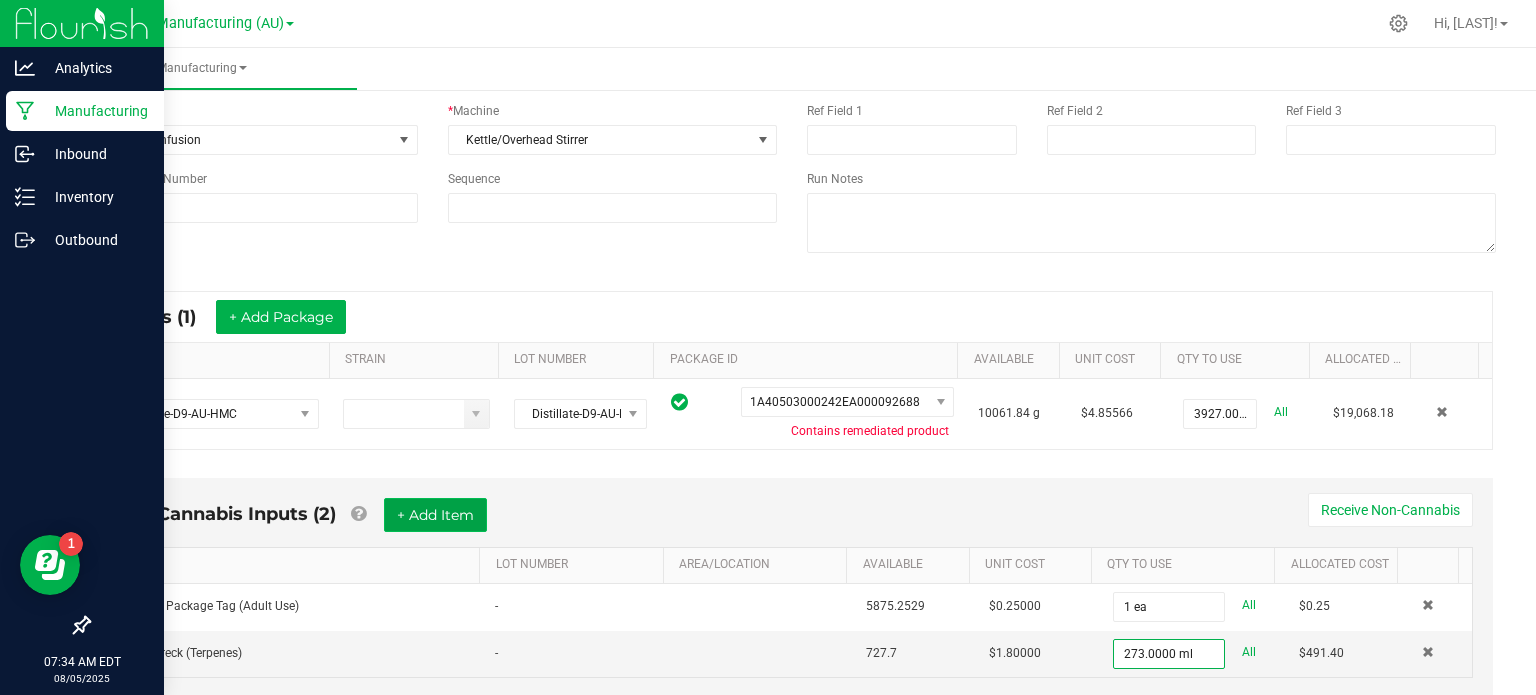 click on "+ Add Item" at bounding box center (435, 515) 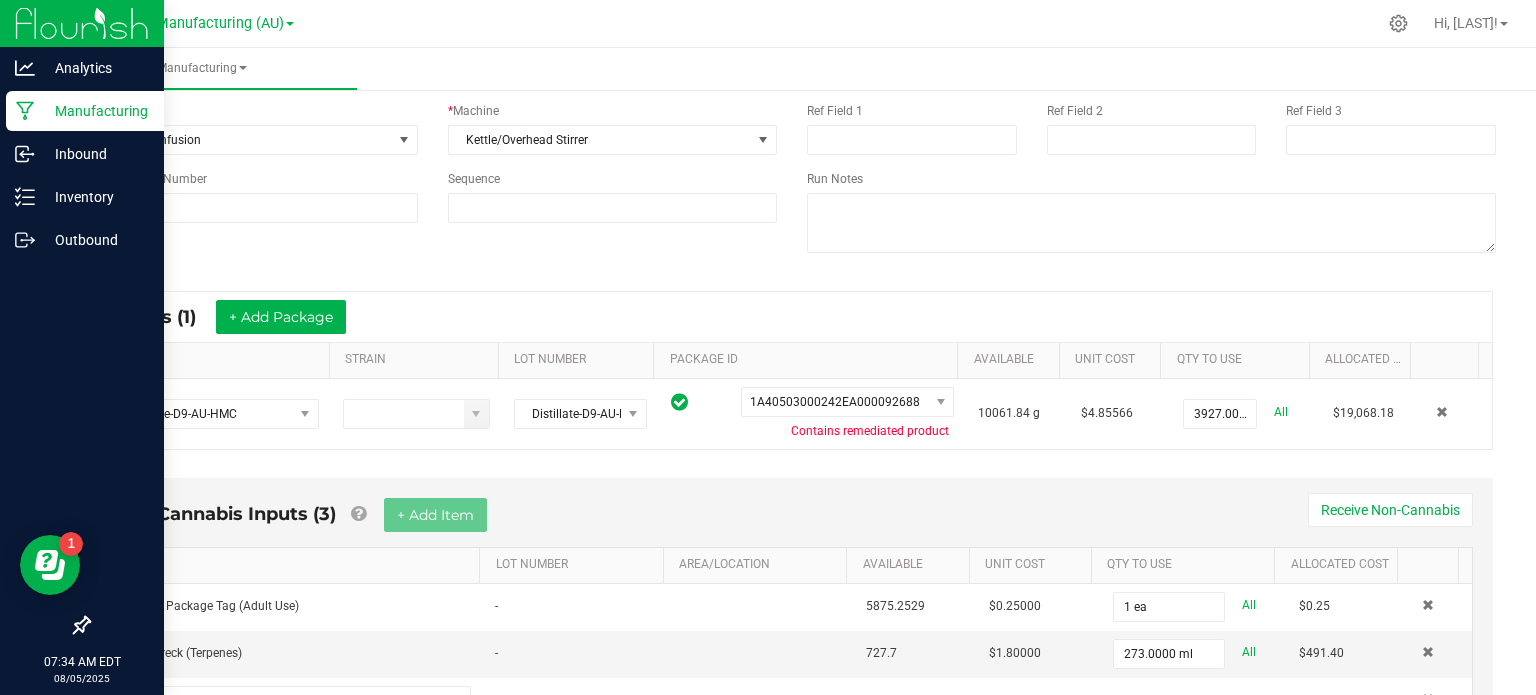 scroll, scrollTop: 253, scrollLeft: 0, axis: vertical 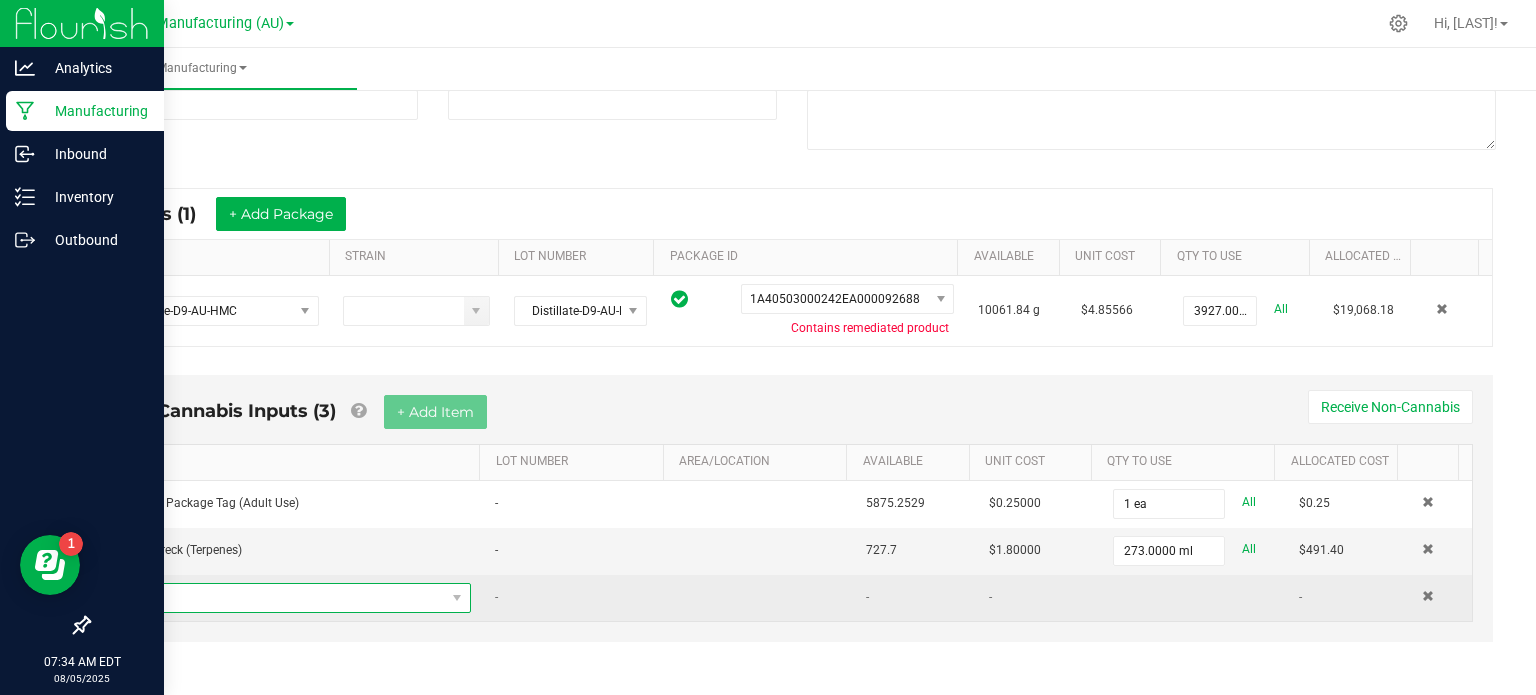 click at bounding box center [285, 598] 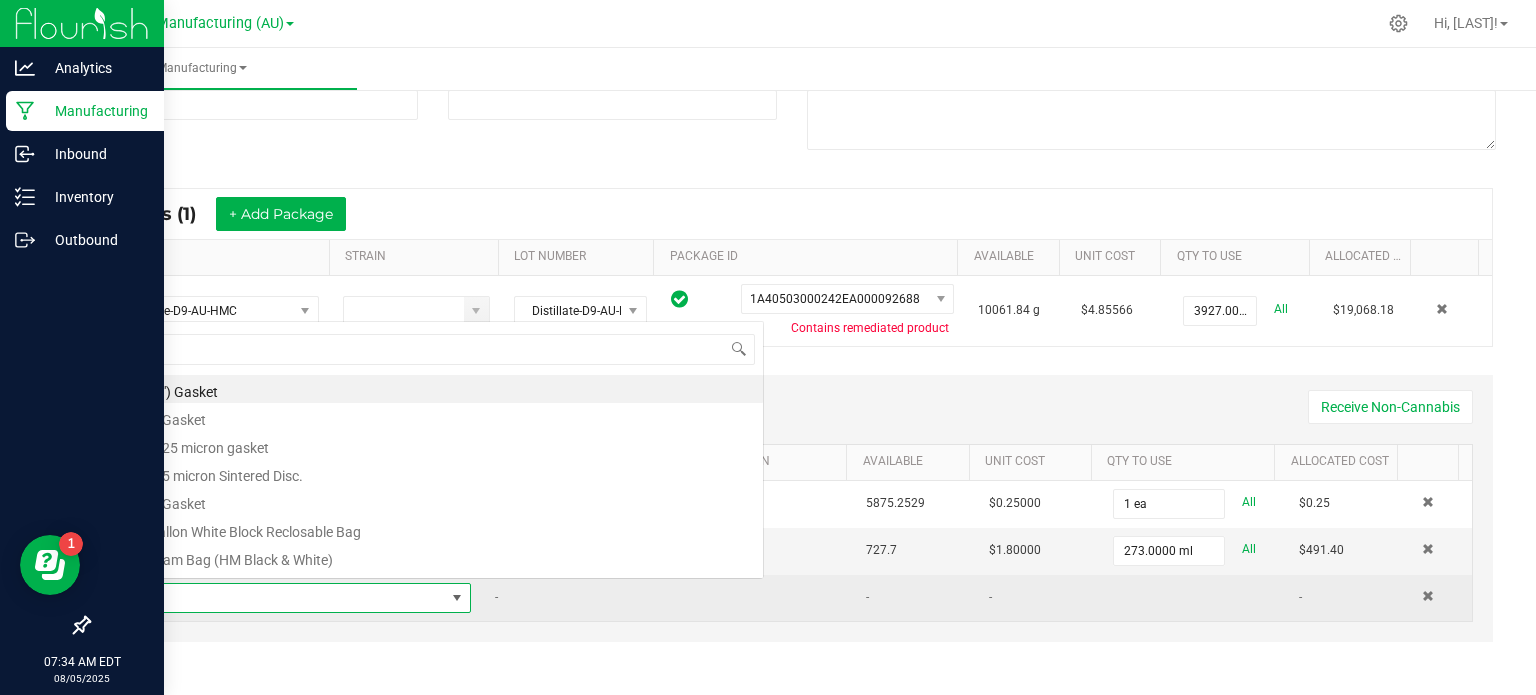 scroll, scrollTop: 0, scrollLeft: 0, axis: both 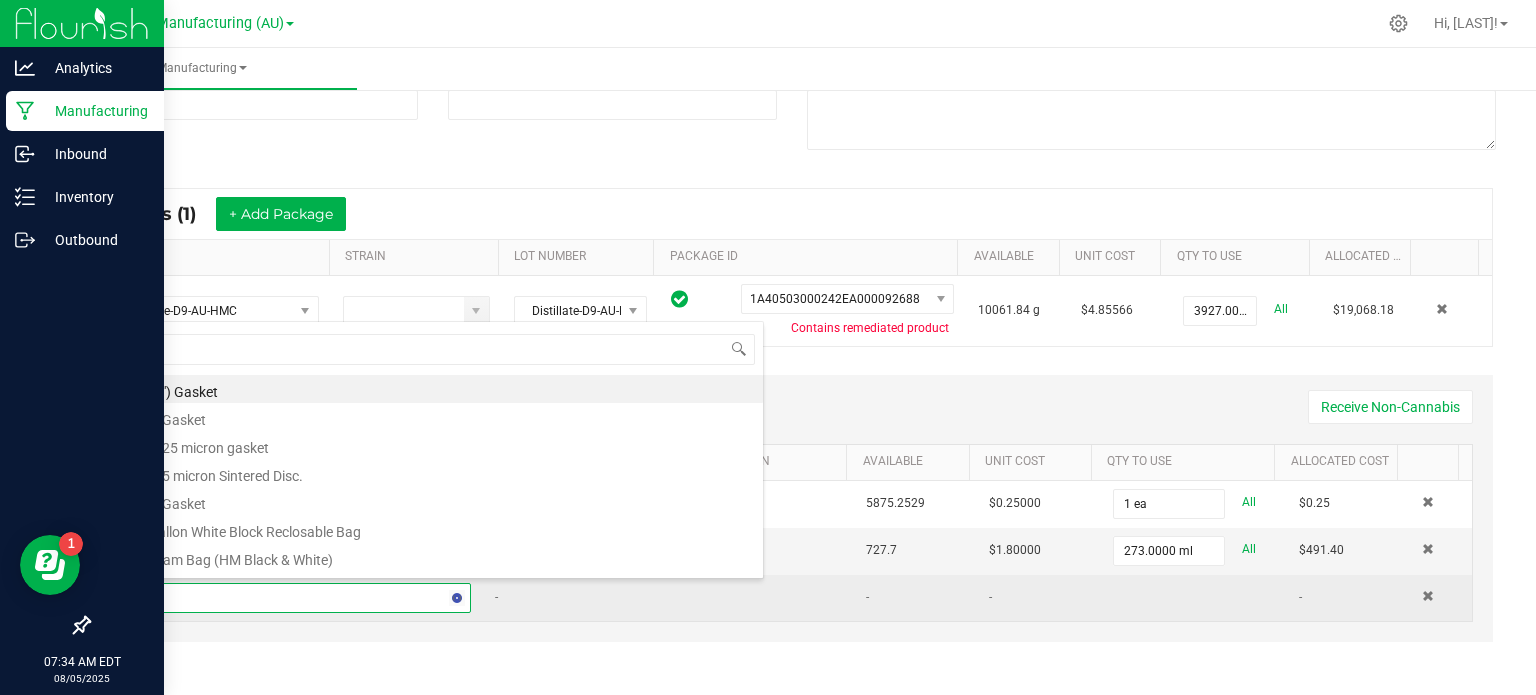 type on "3x1" 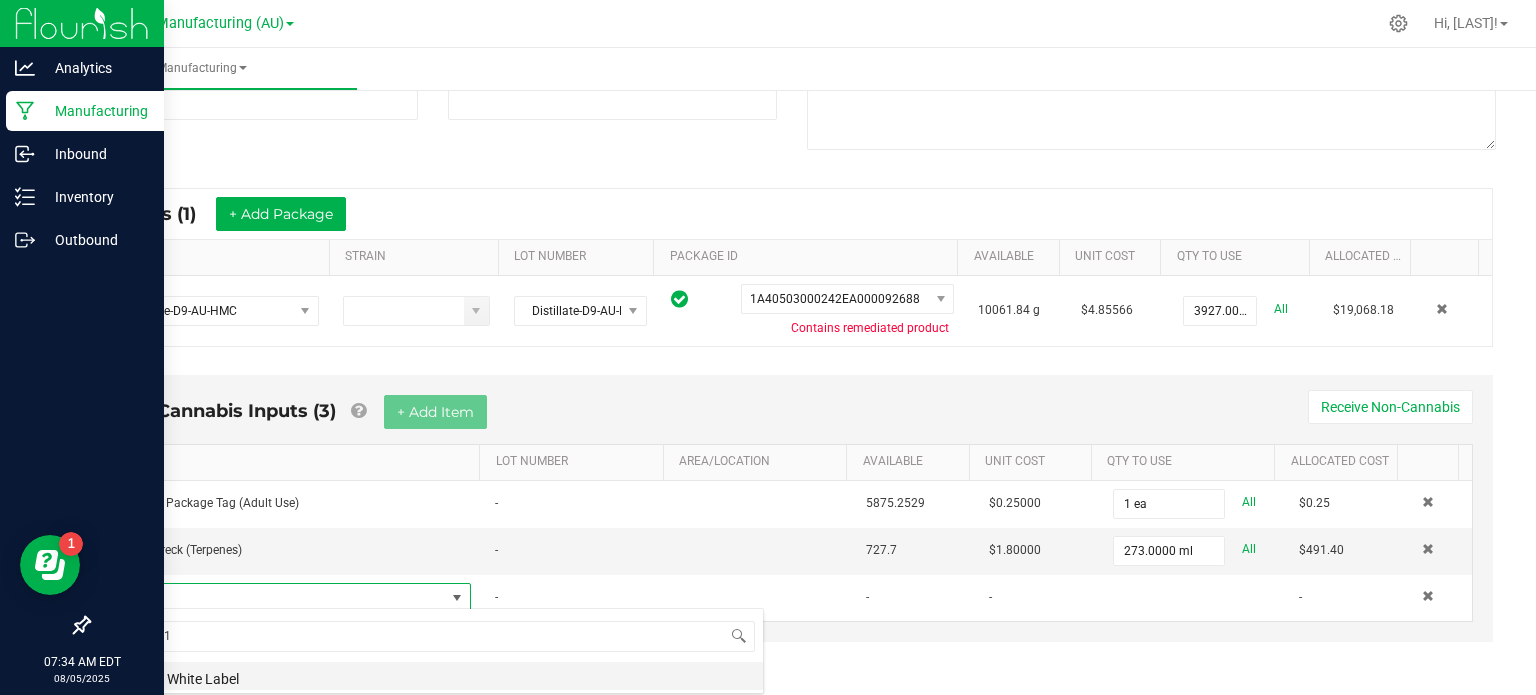 click on "3x1" White Label" at bounding box center [444, 676] 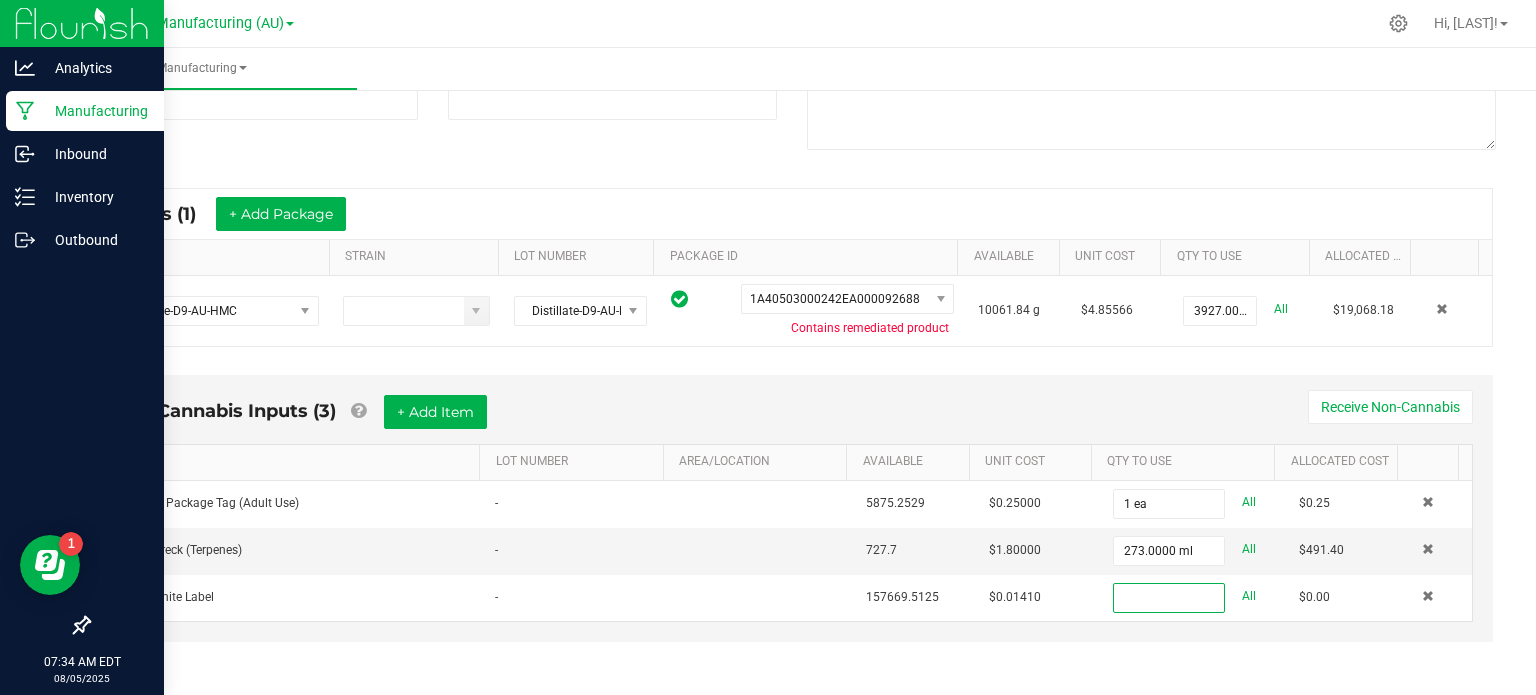 type 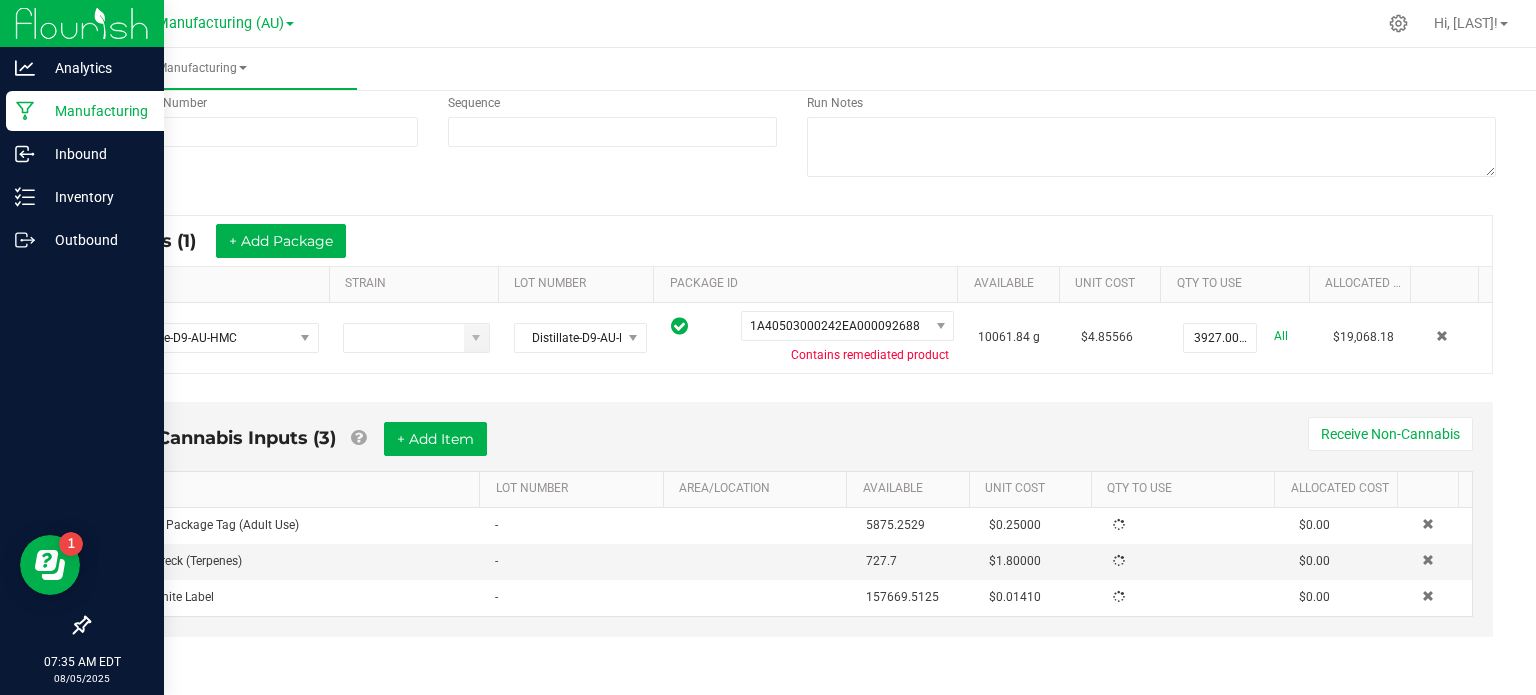 scroll, scrollTop: 253, scrollLeft: 0, axis: vertical 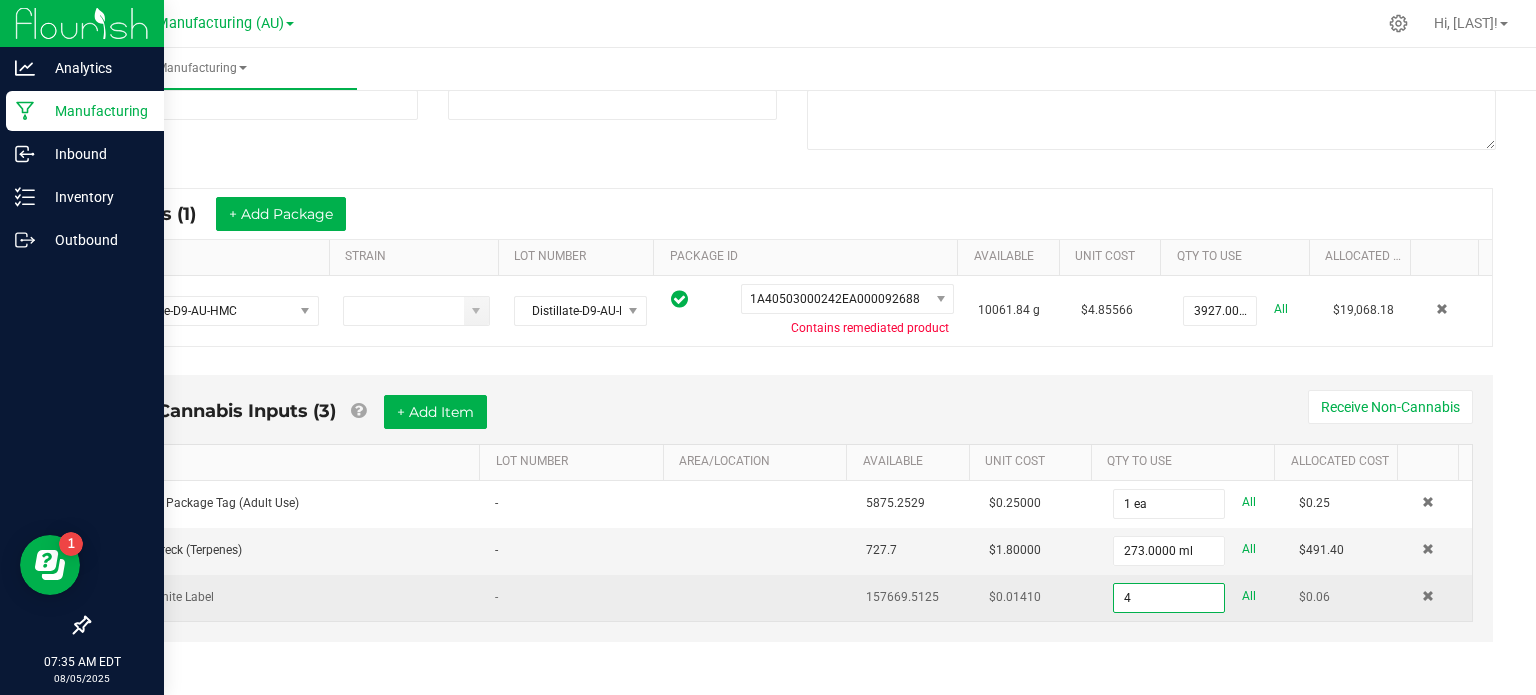 click on "4" at bounding box center [1169, 598] 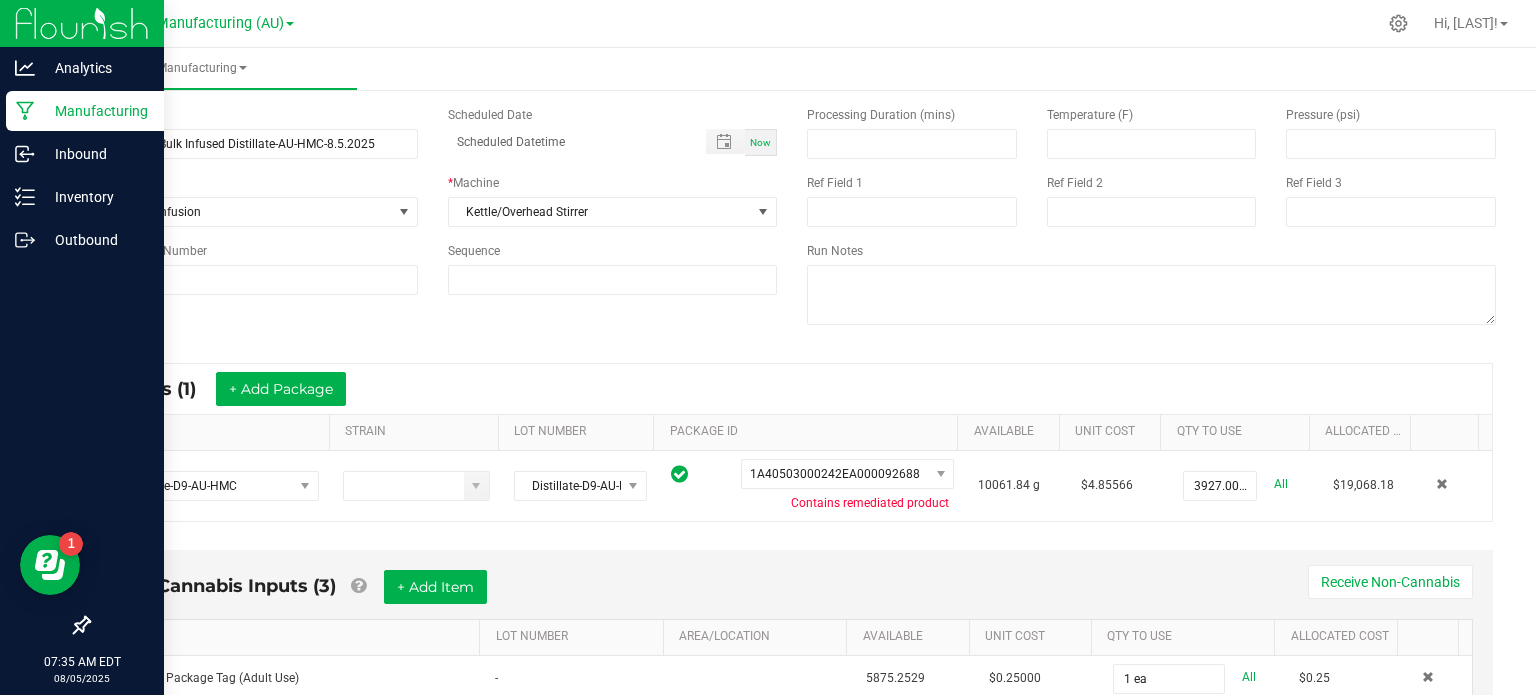 scroll, scrollTop: 0, scrollLeft: 0, axis: both 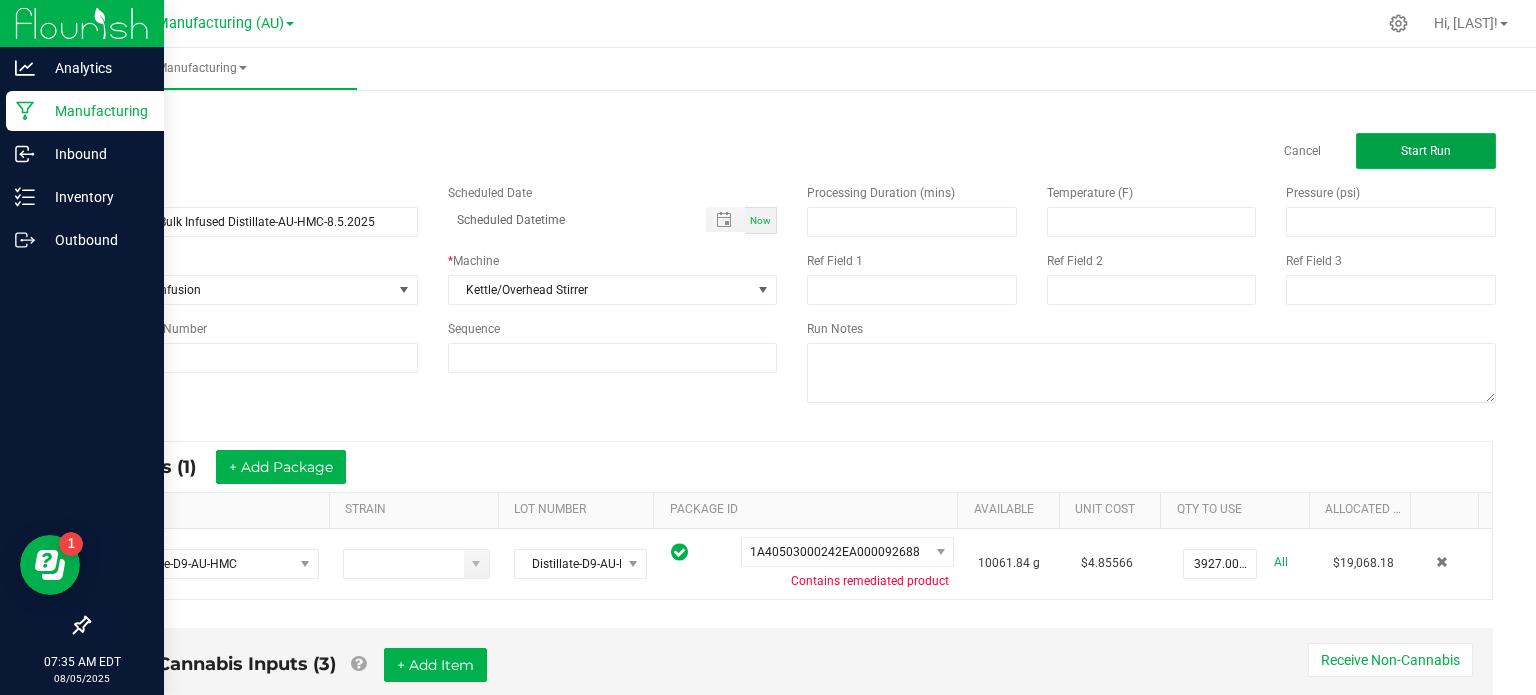 type on "43 ea" 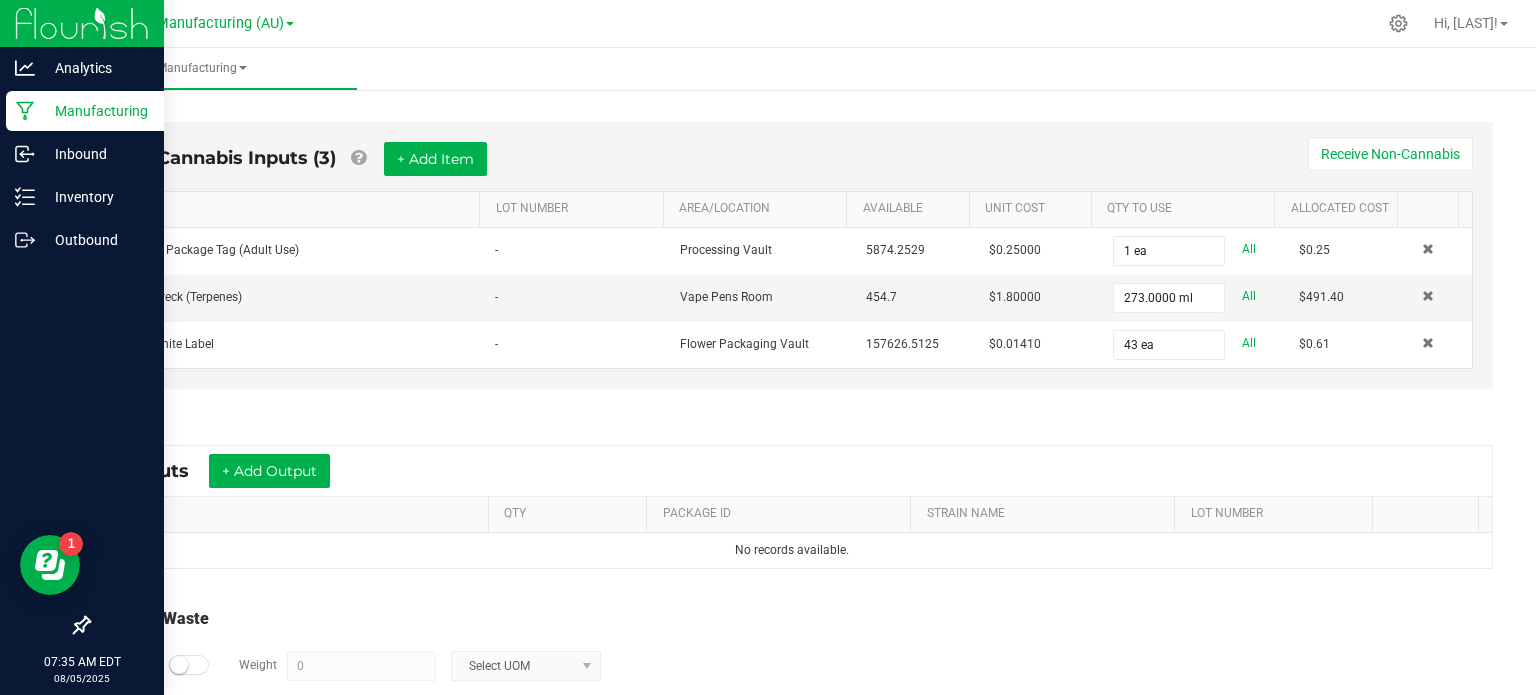 scroll, scrollTop: 646, scrollLeft: 0, axis: vertical 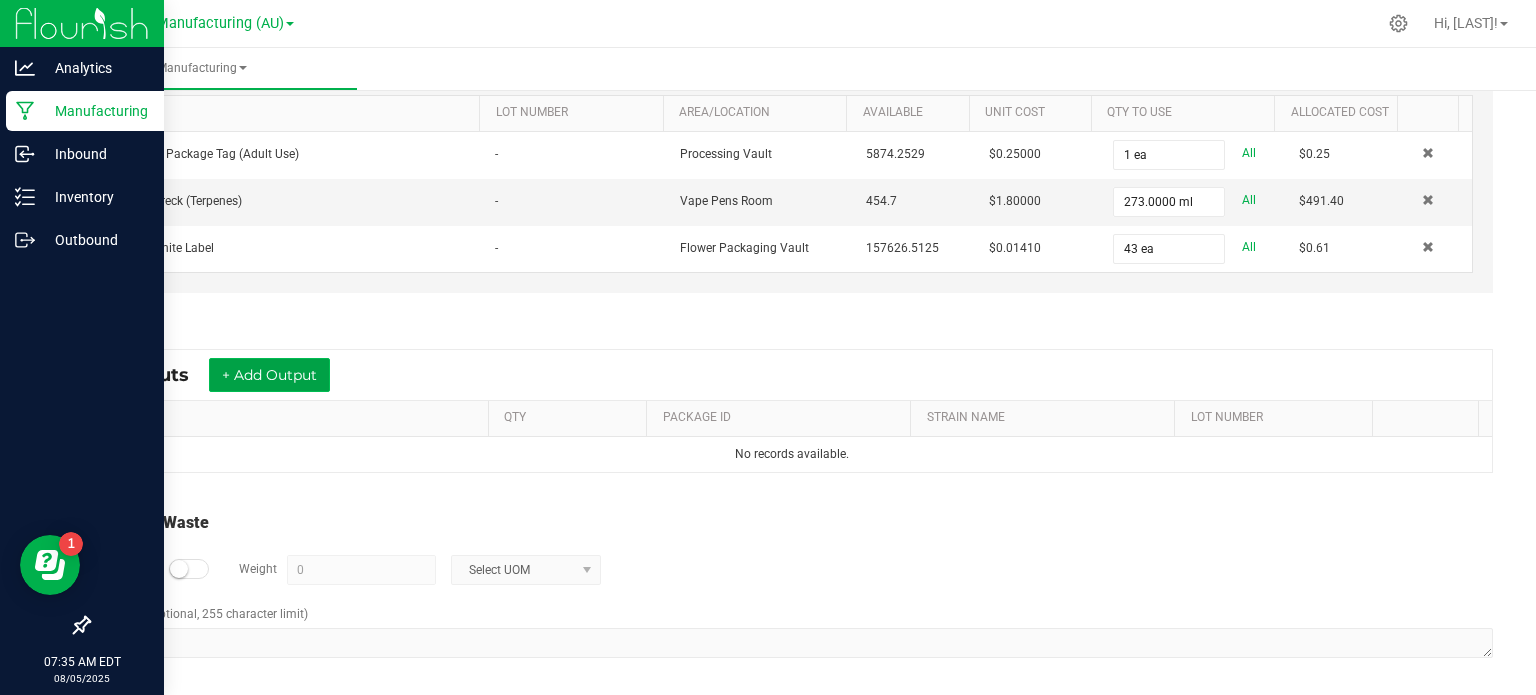 click on "+ Add Output" at bounding box center (269, 375) 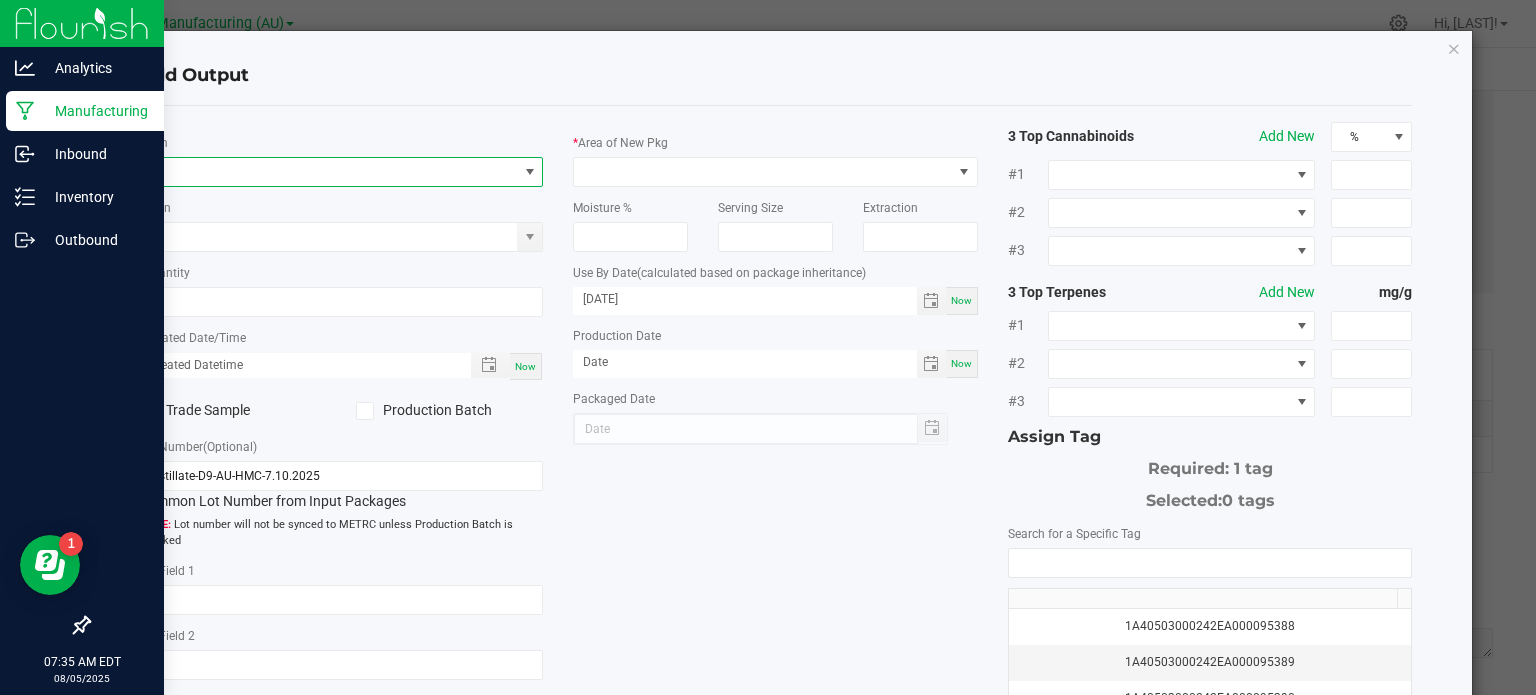 click at bounding box center (329, 172) 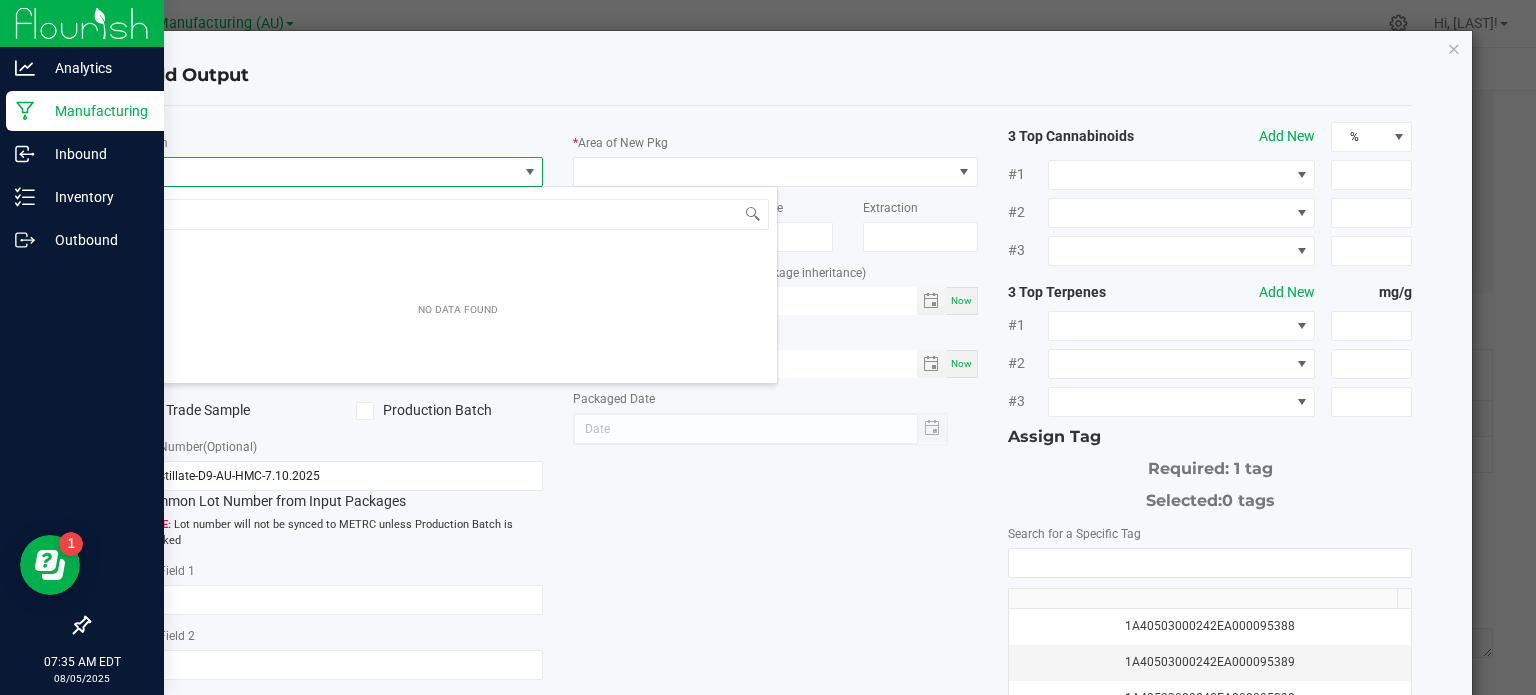 scroll, scrollTop: 99970, scrollLeft: 99600, axis: both 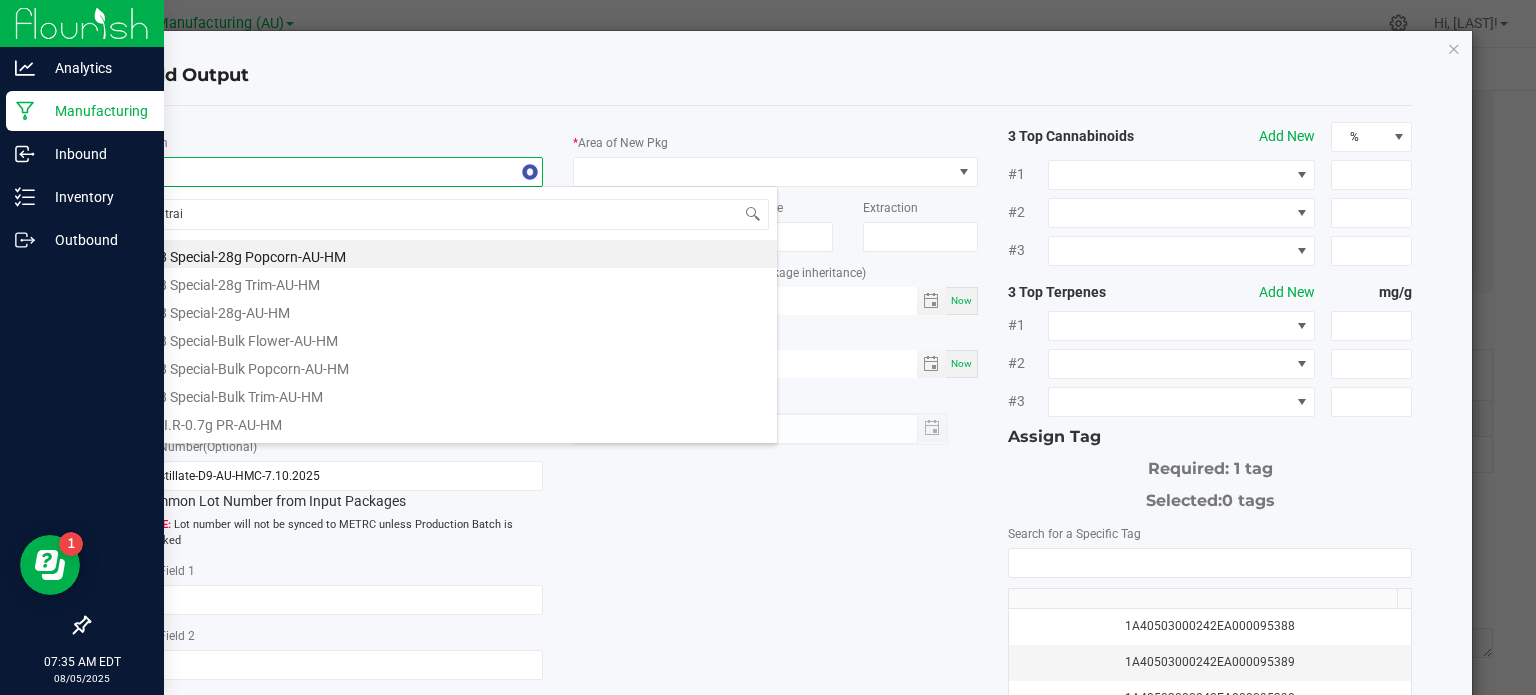type on "train" 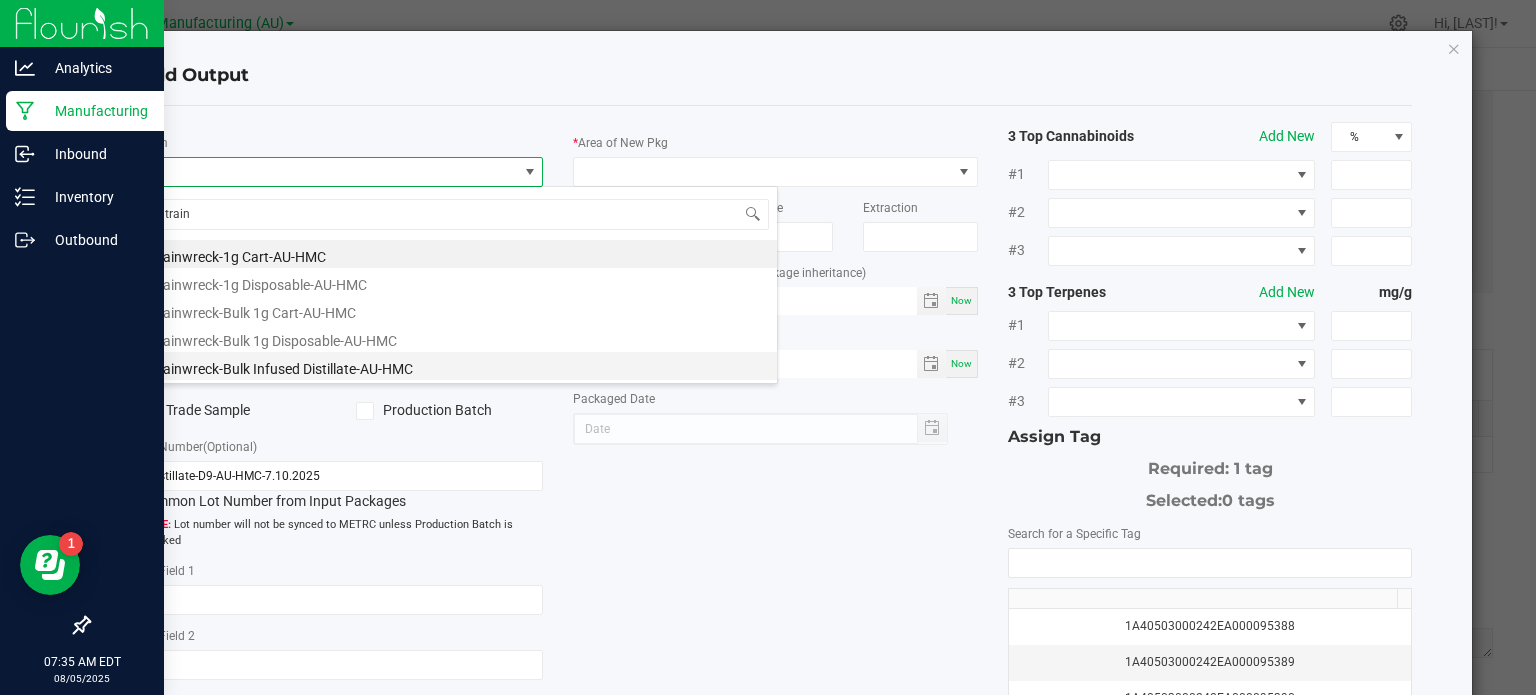 click on "Trainwreck-Bulk Infused Distillate-AU-HMC" at bounding box center (458, 366) 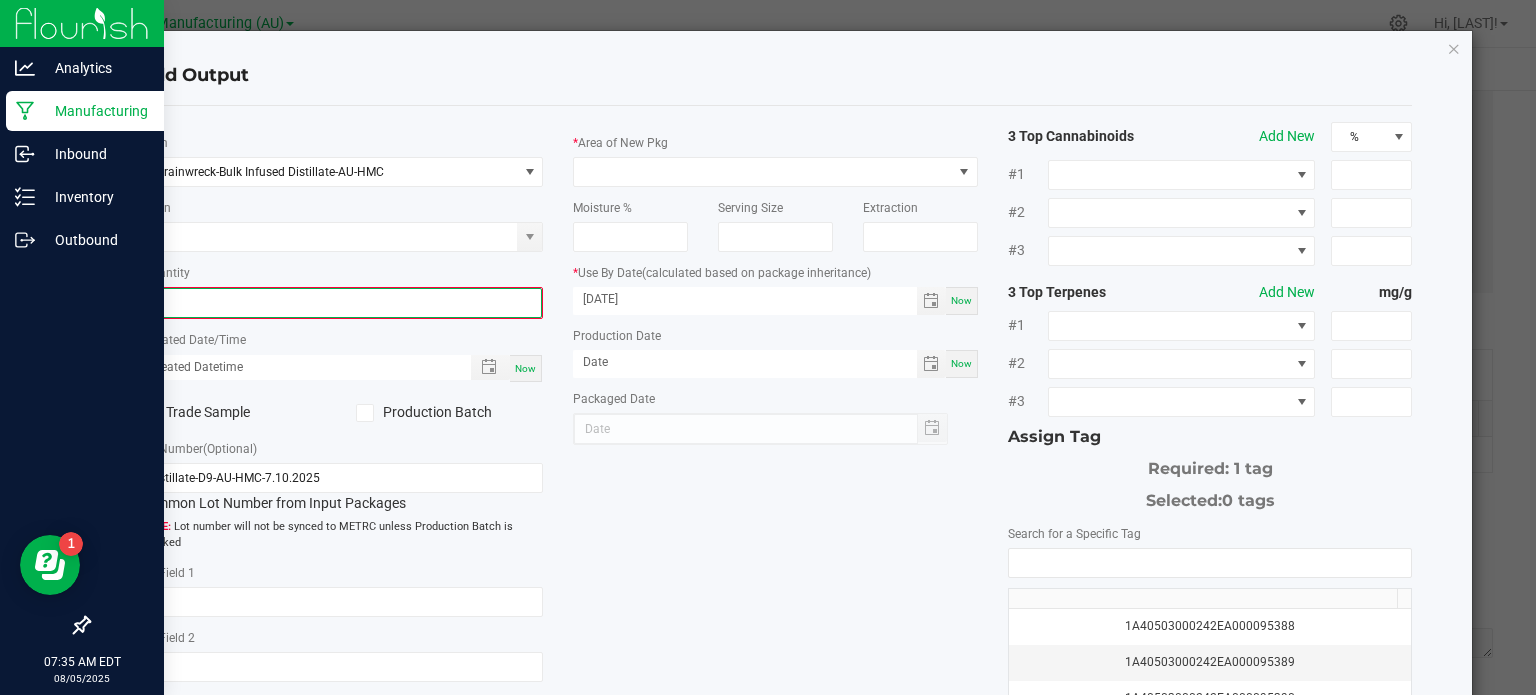 click on "0" at bounding box center [341, 303] 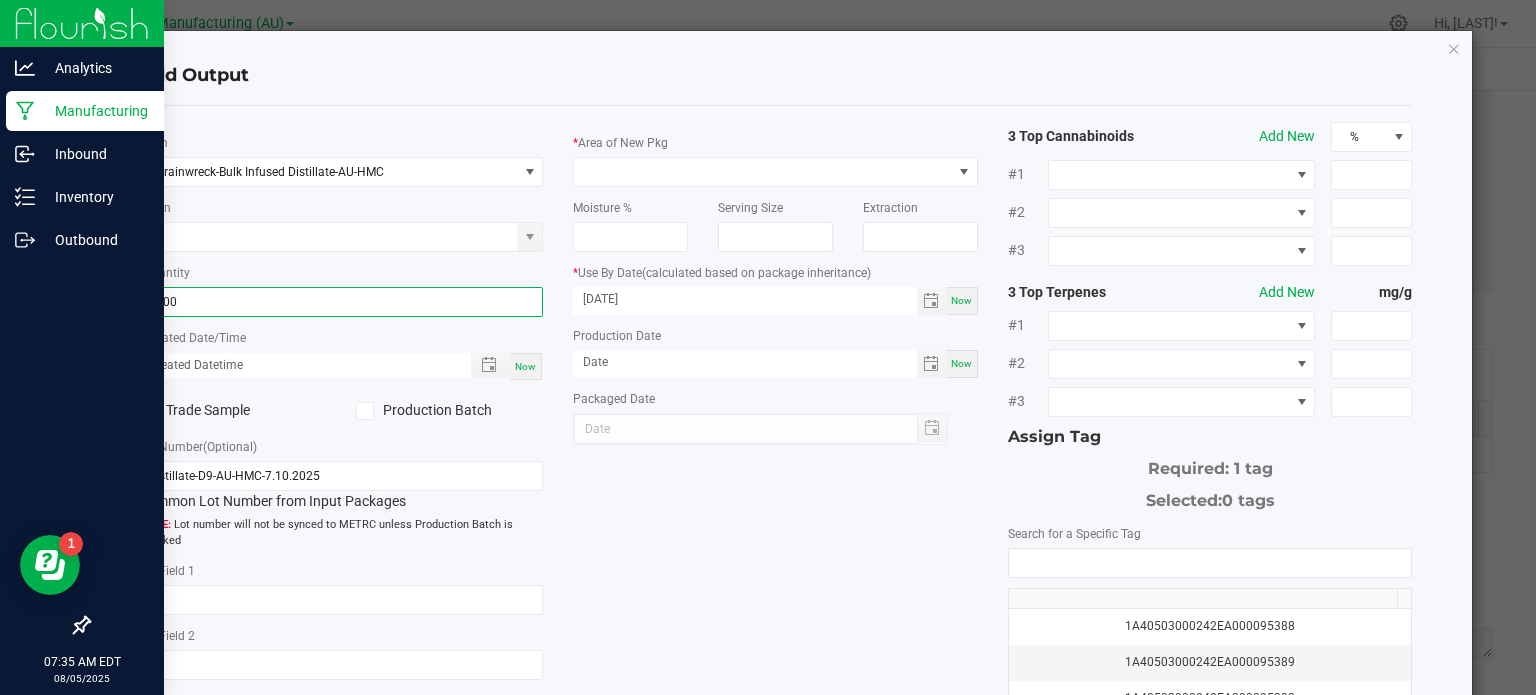 type on "4200.0000 g" 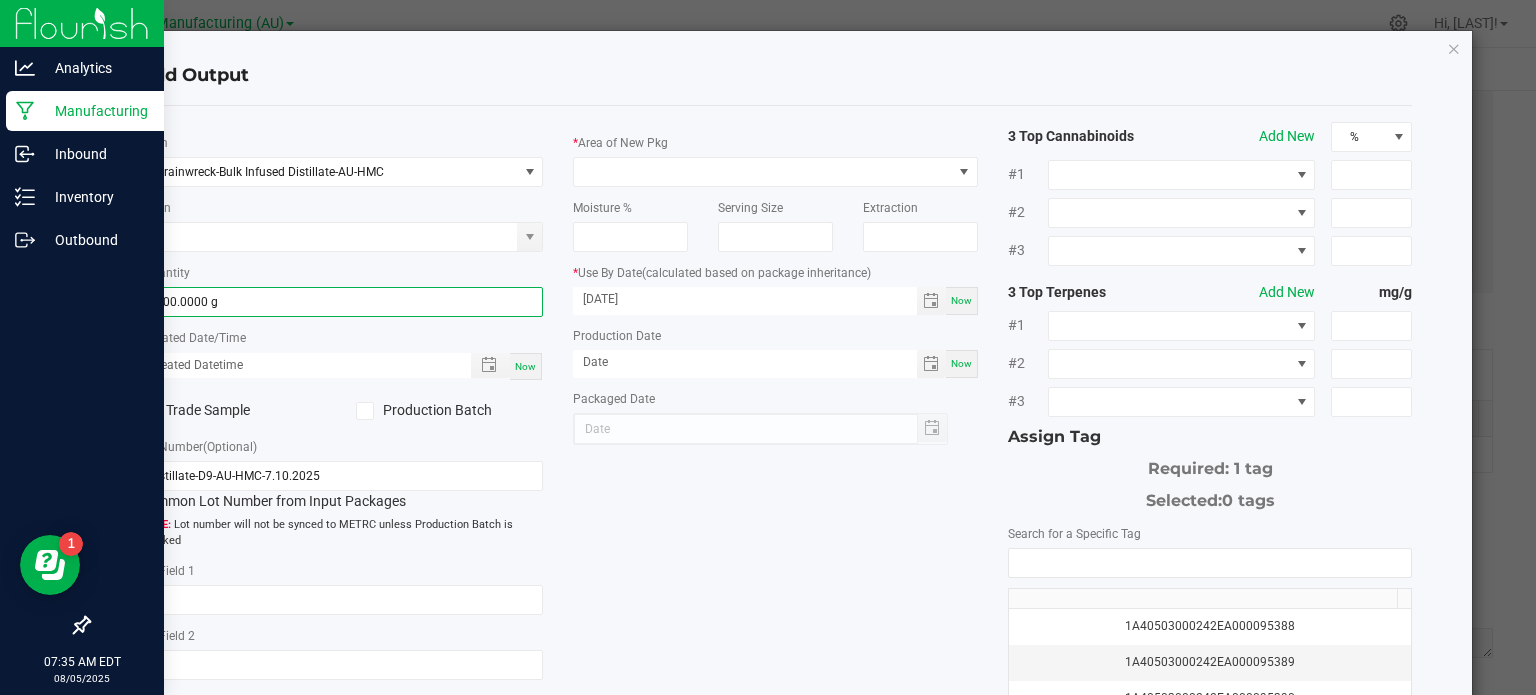 click on "Now" at bounding box center (526, 366) 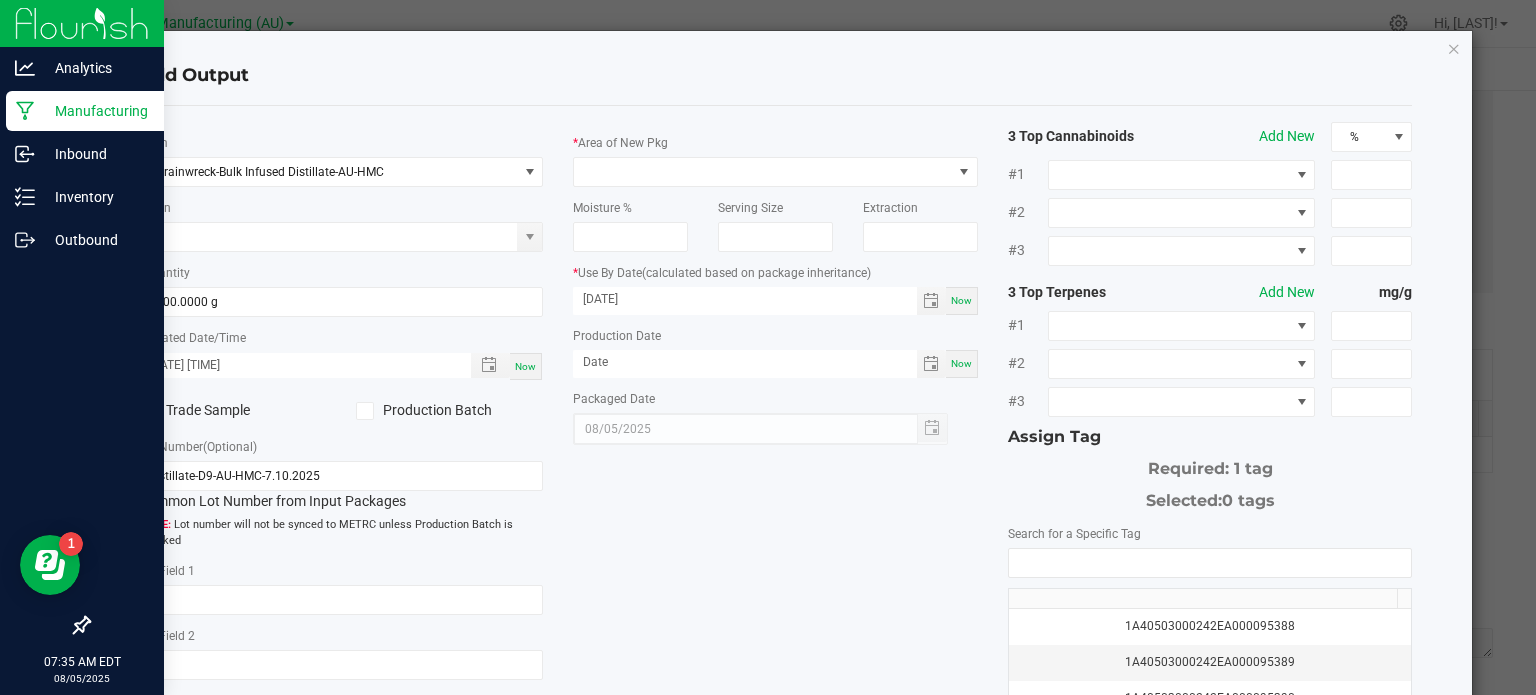 click 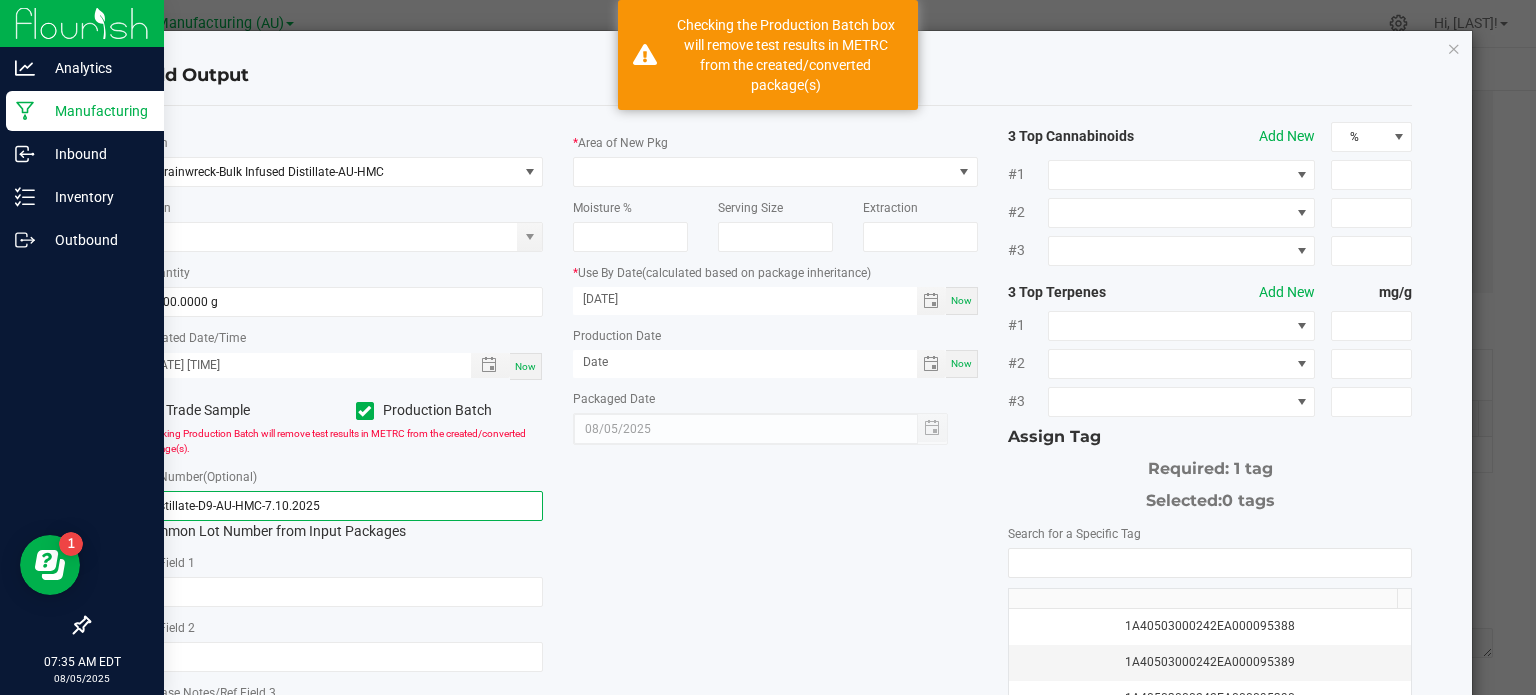 click on "Distillate-D9-AU-HMC-7.10.2025" 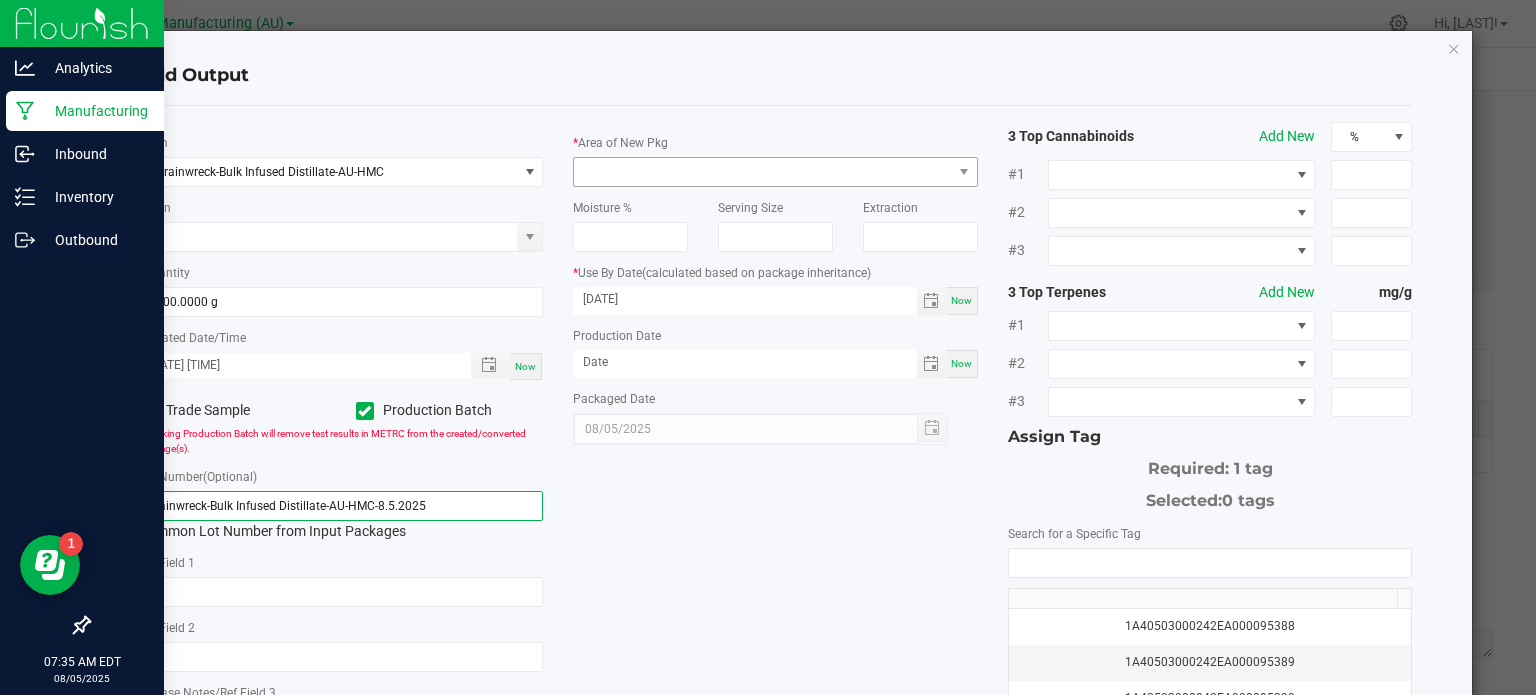 type on "Trainwreck-Bulk Infused Distillate-AU-HMC-8.5.2025" 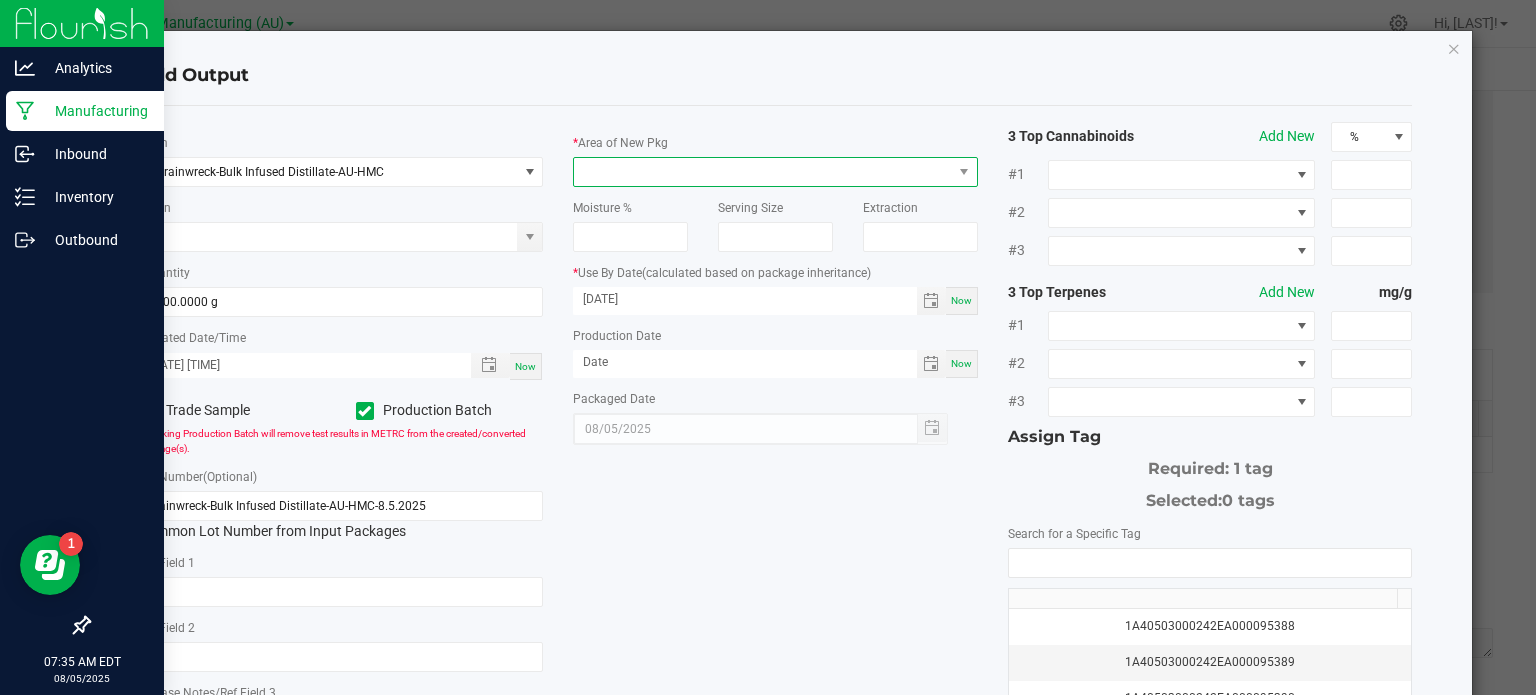 click at bounding box center [763, 172] 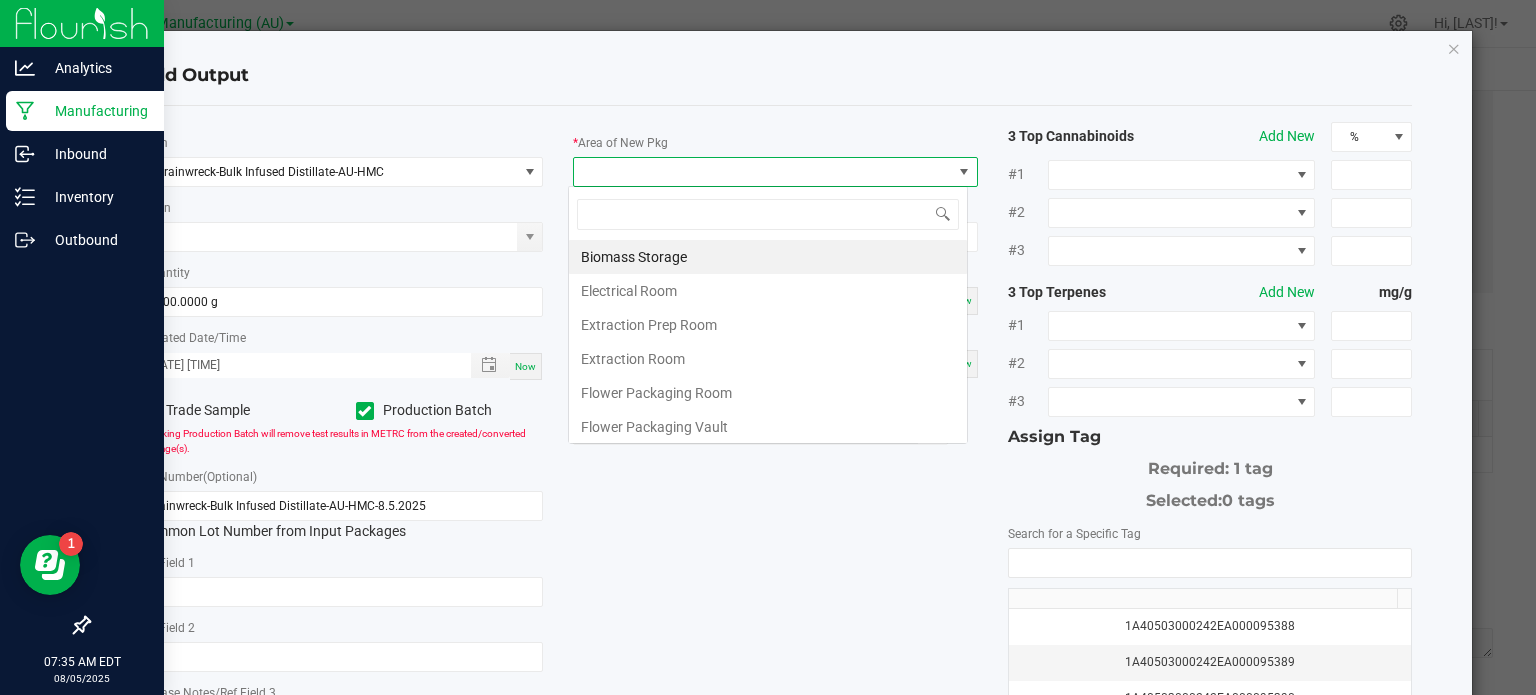 scroll, scrollTop: 99970, scrollLeft: 99600, axis: both 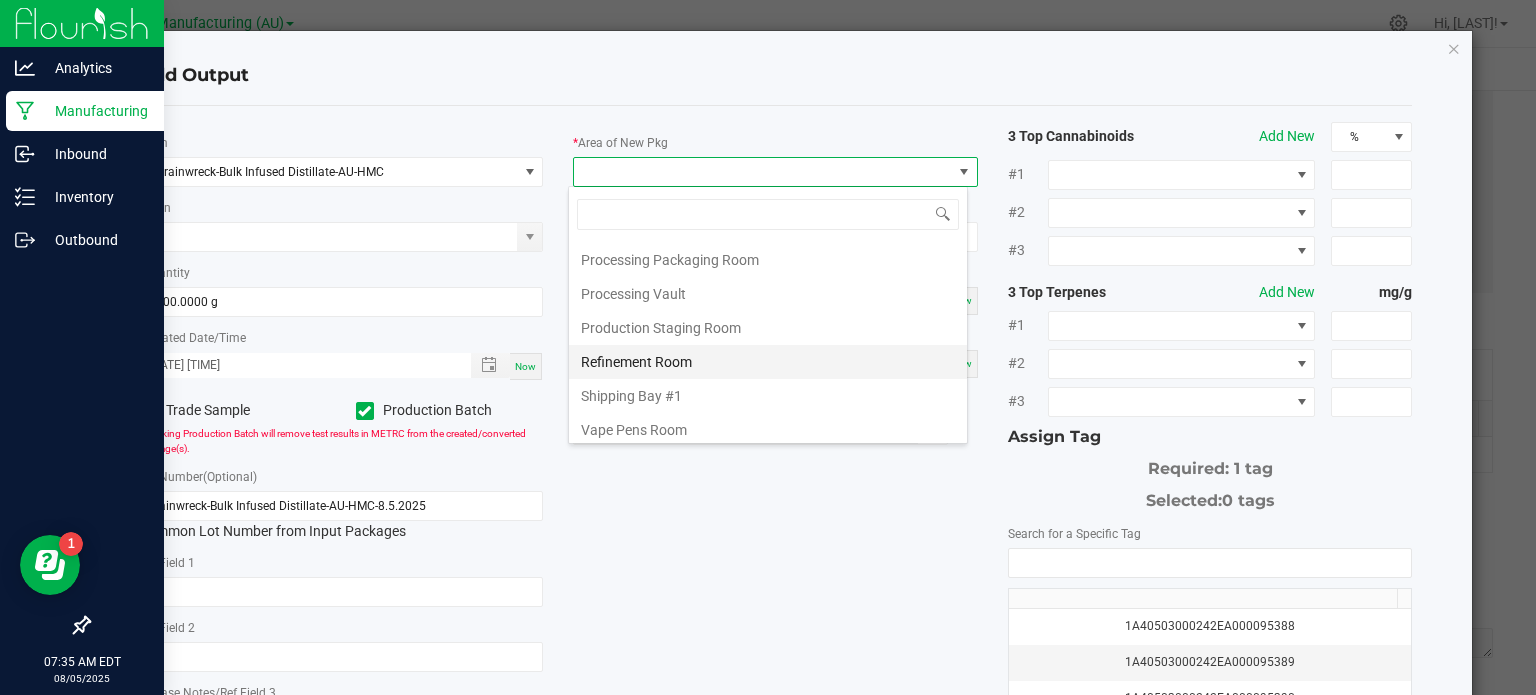 click on "Refinement Room" at bounding box center [768, 362] 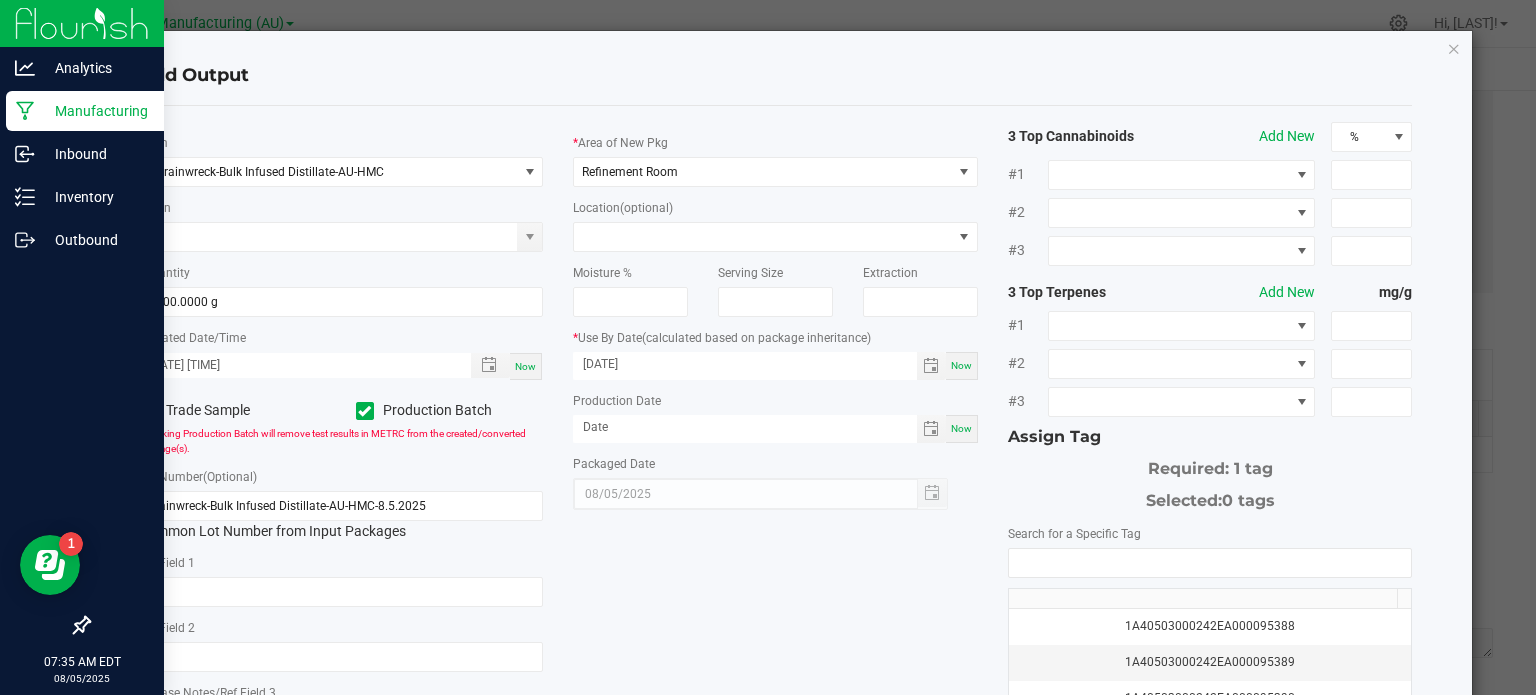 click on "Now" at bounding box center [961, 428] 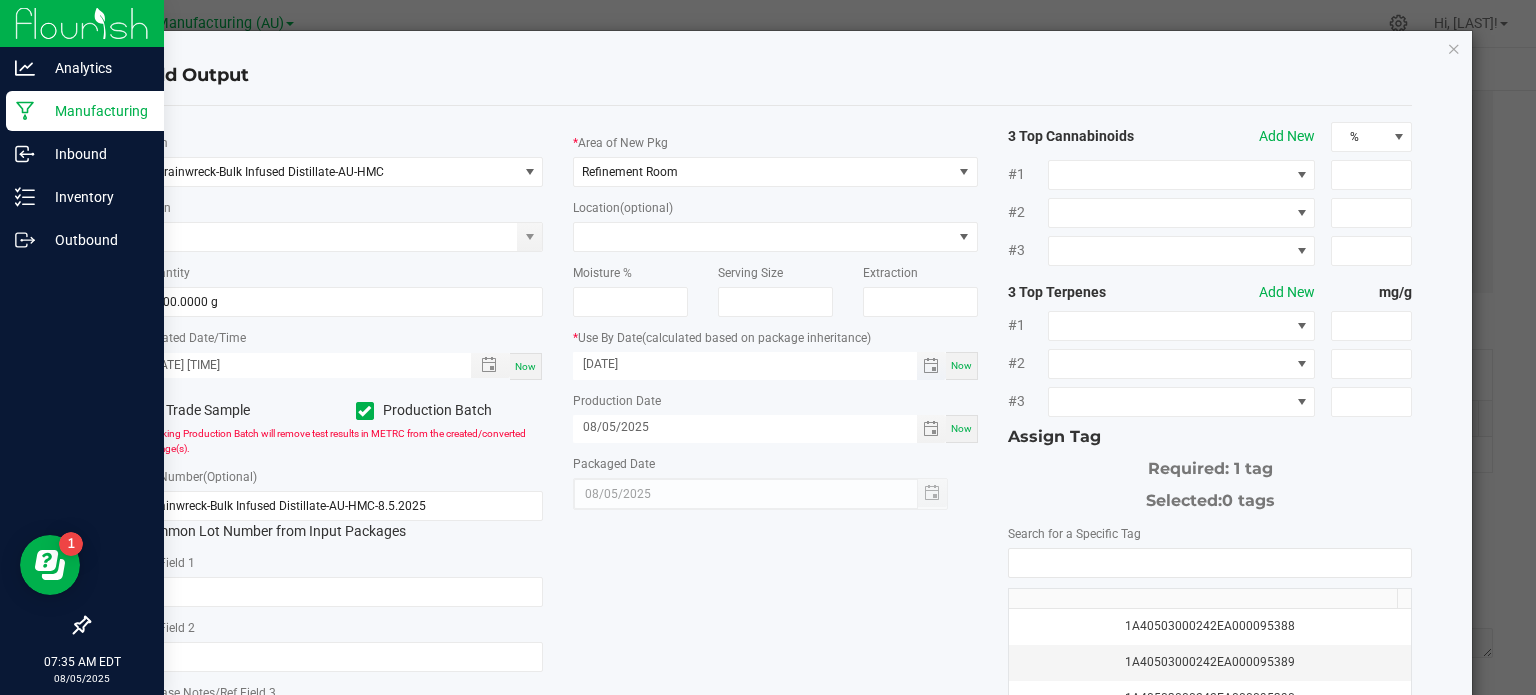 click on "[DATE]" at bounding box center (745, 364) 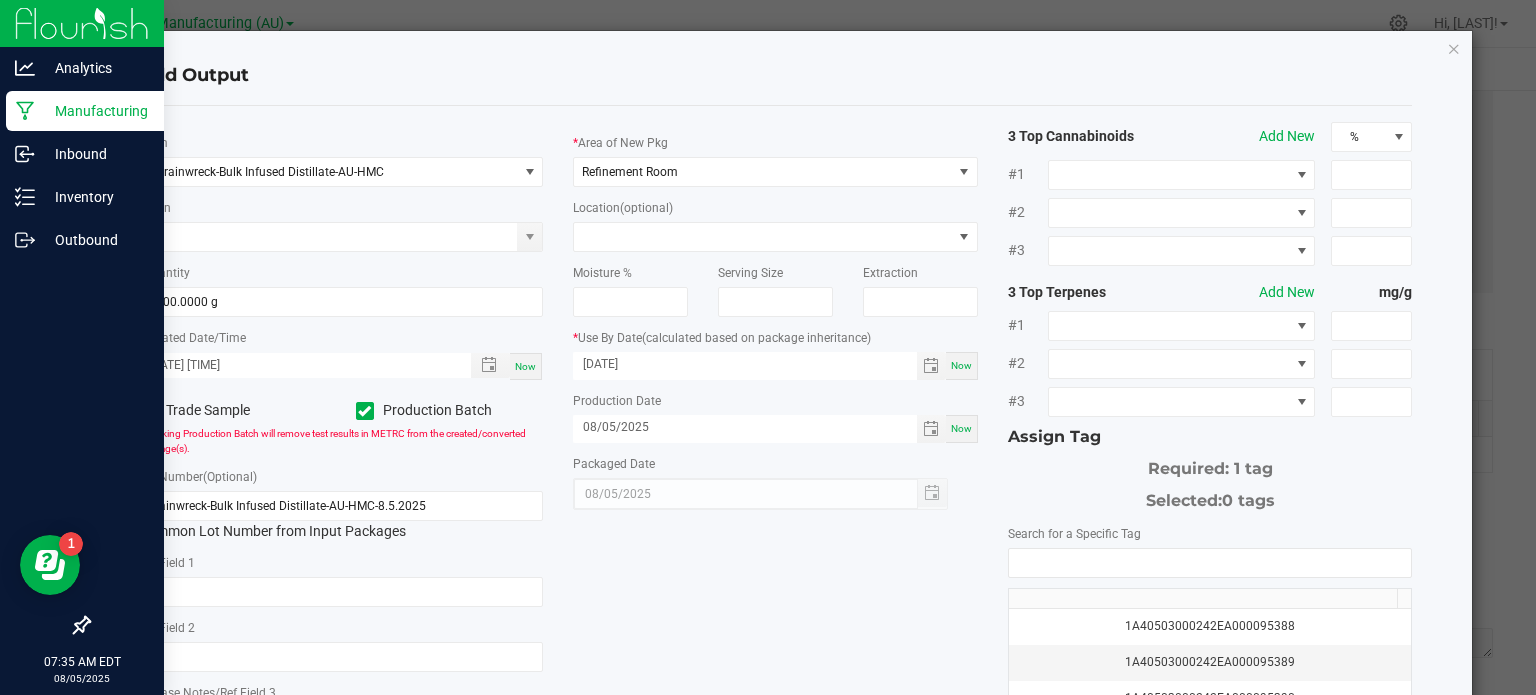 click on "Now" at bounding box center (961, 365) 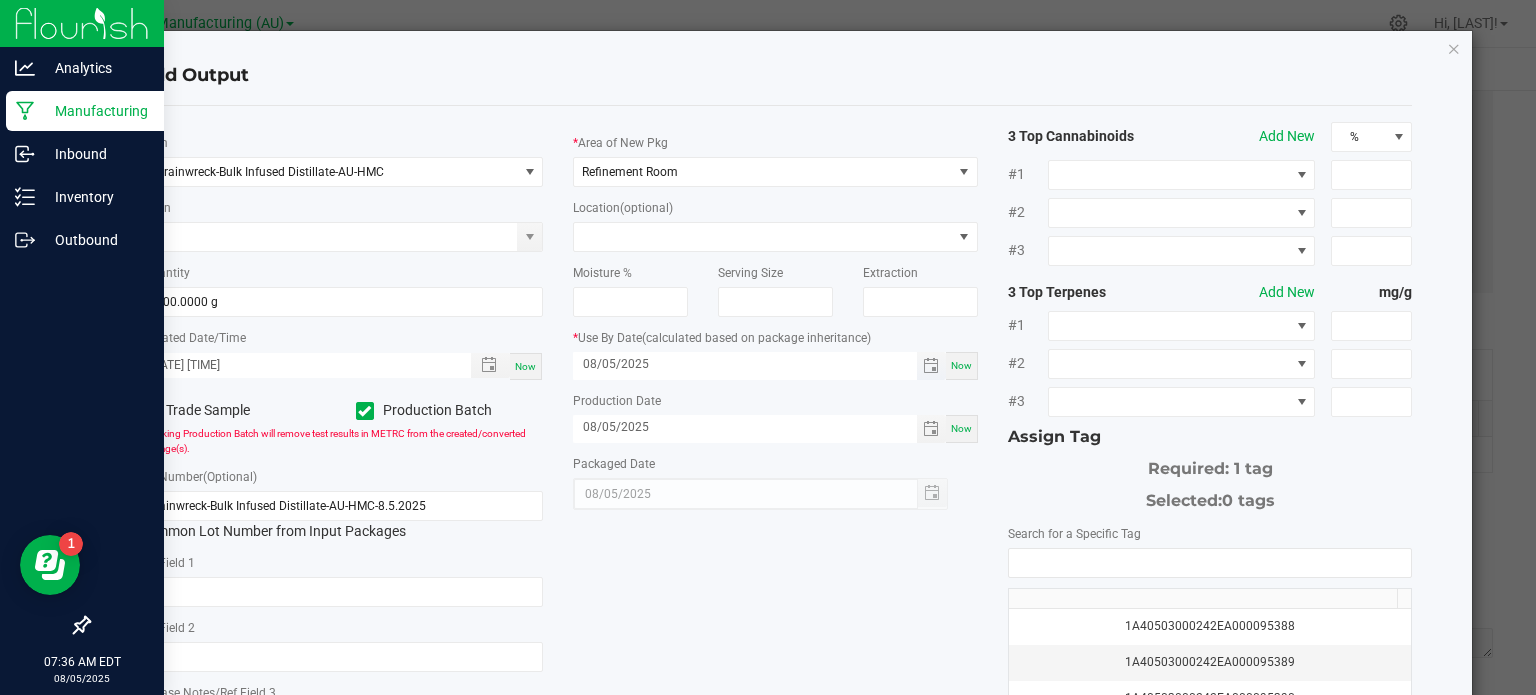 click on "08/05/2025" at bounding box center [745, 364] 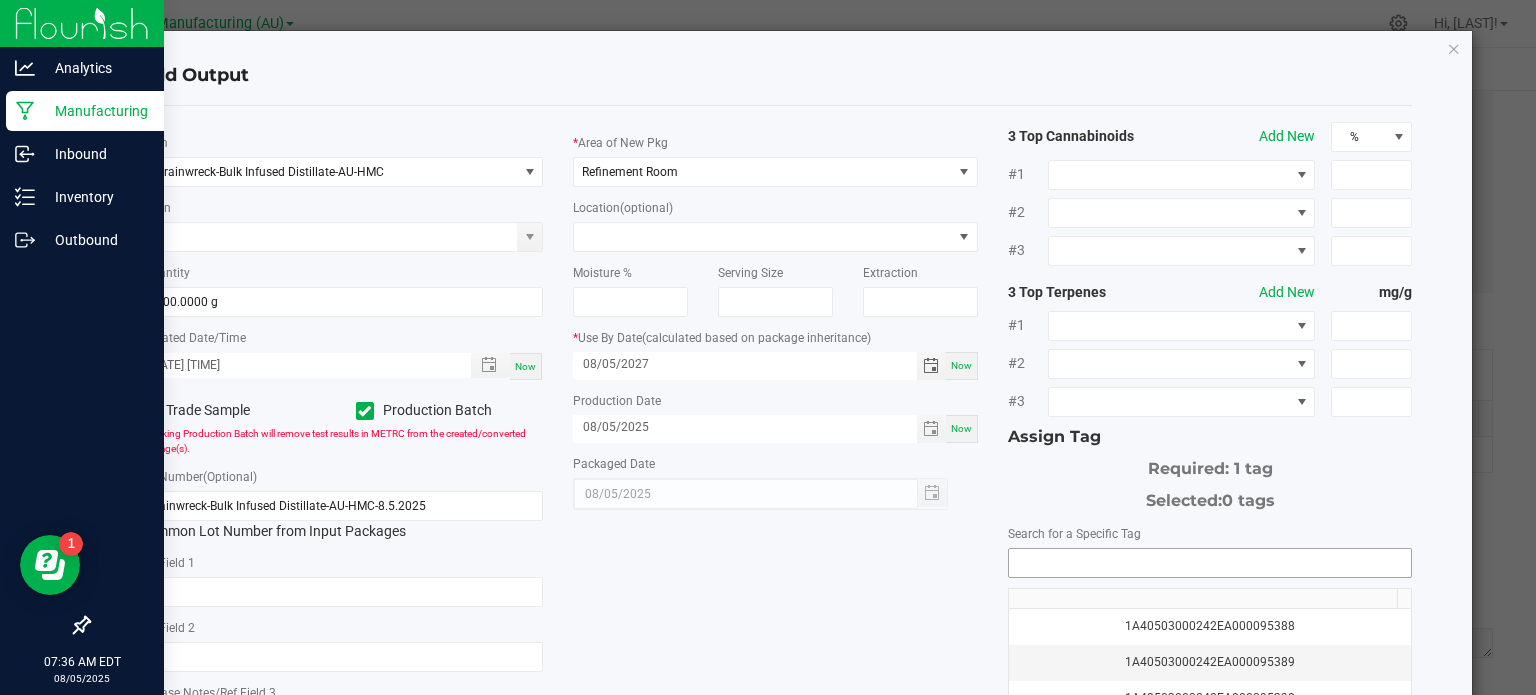 type on "08/05/2027" 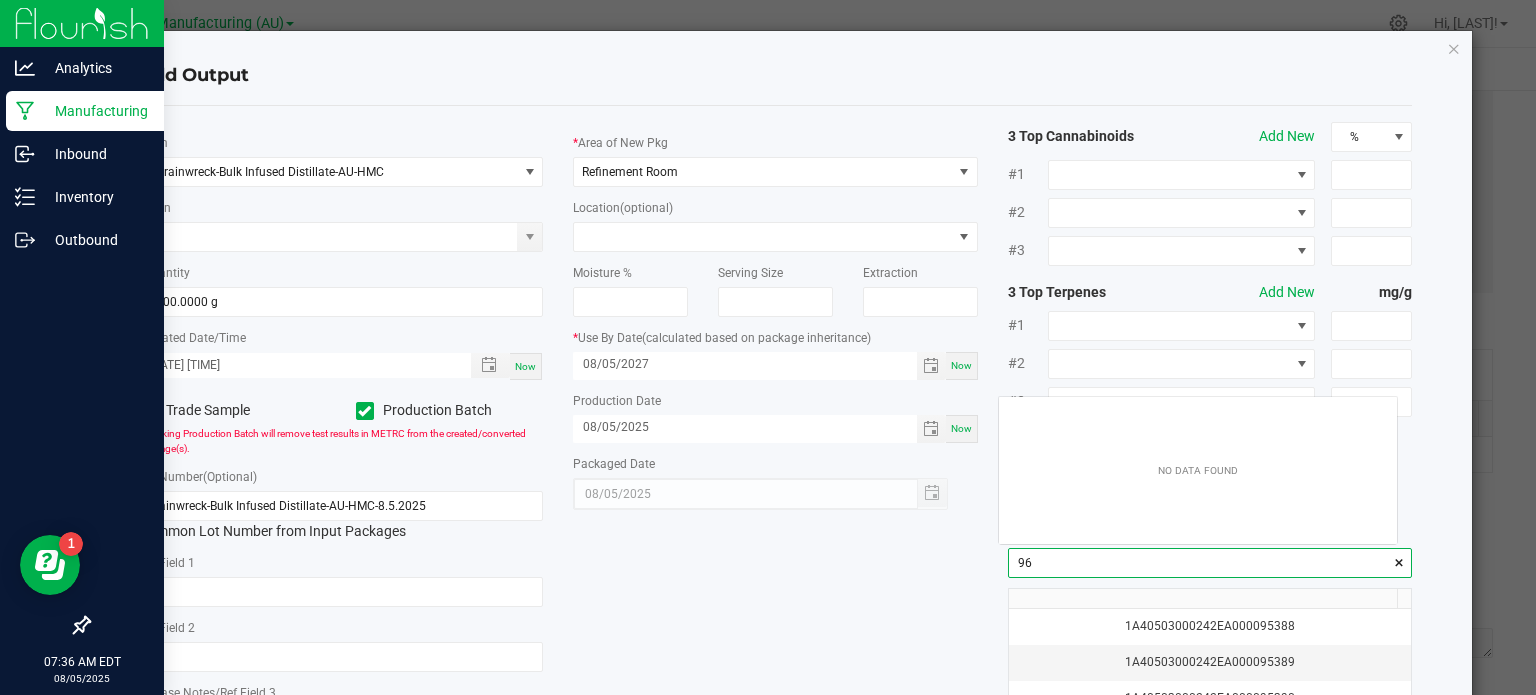 scroll, scrollTop: 99972, scrollLeft: 99601, axis: both 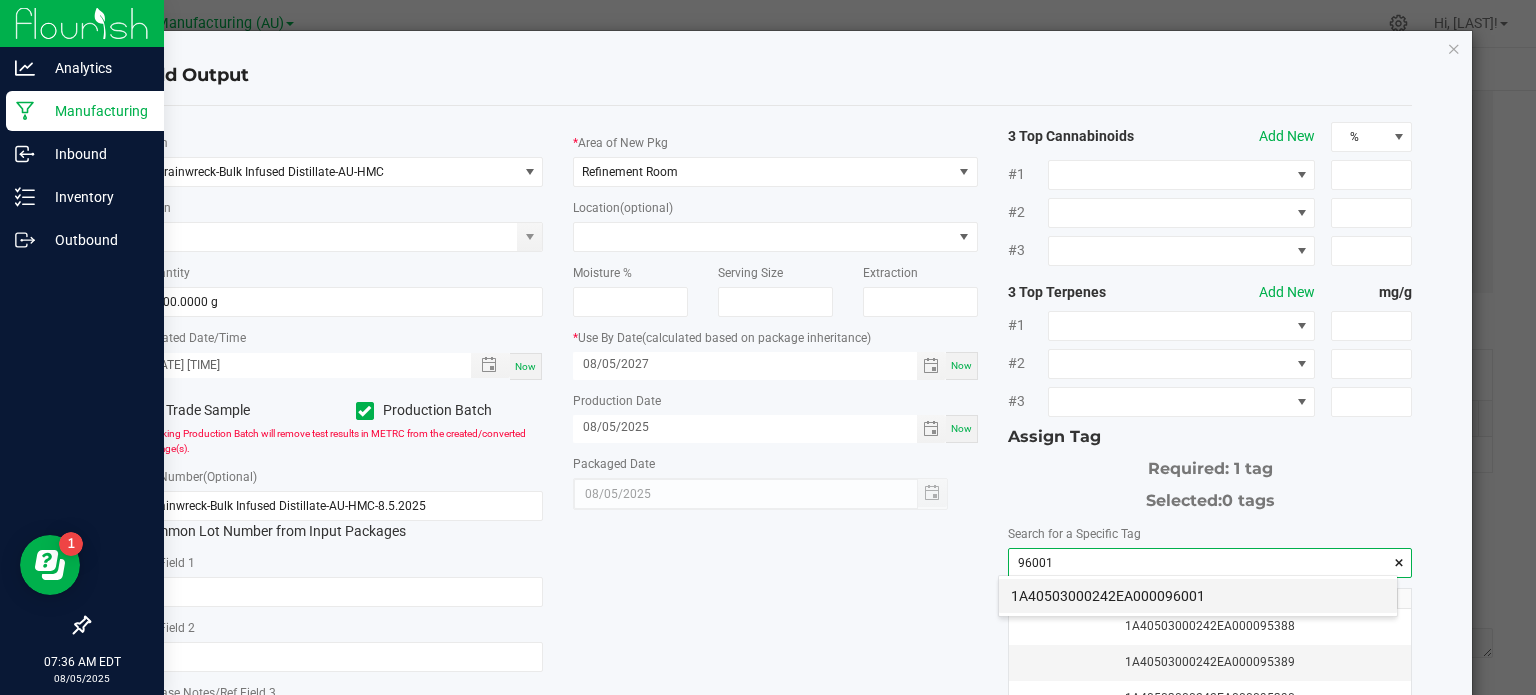 click on "1A40503000242EA000096001" at bounding box center (1198, 596) 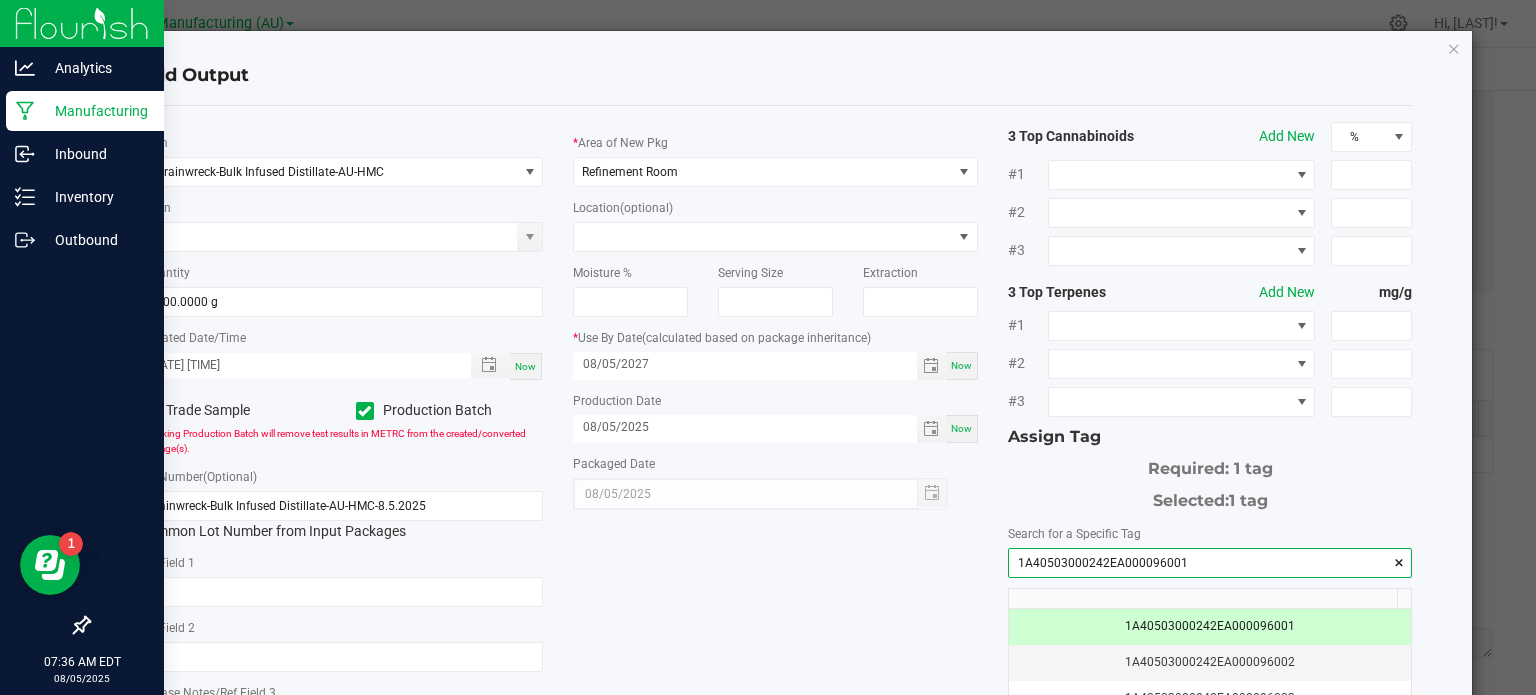 type on "1A40503000242EA000096001" 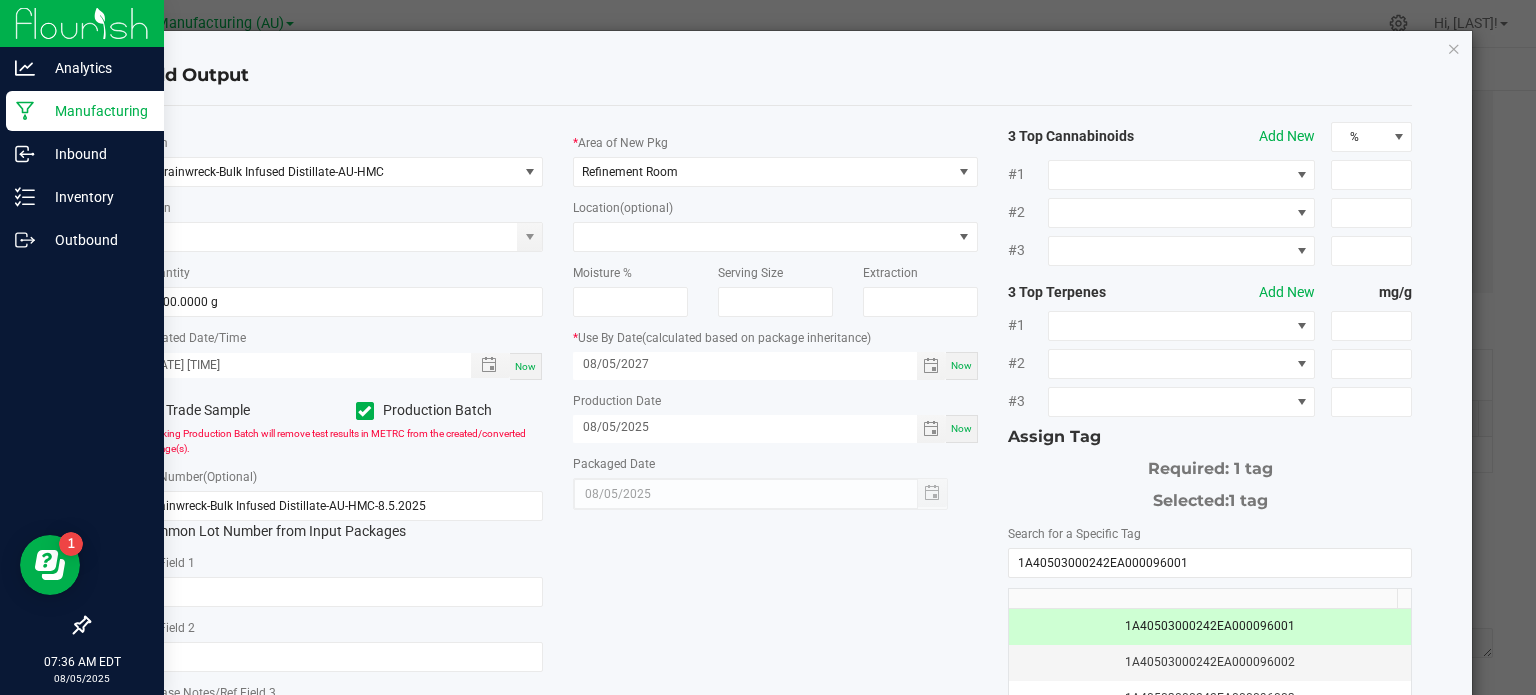 click on "*   Item  [PRODUCT_NAME]-[PRODUCT_NAME]-[PRODUCT_NAME]  Strain   *   Quantity  4200.0000 g  *   Created Date/Time  [DATE] [TIME] Now  Trade Sample   Production Batch   Checking Production Batch will remove test results in METRC from the created/converted package(s).   Lot Number  (Optional) [PRODUCT_NAME]-[PRODUCT_NAME]-[DATE]  Common Lot Number from Input Packages   Ref Field 1   Ref Field 2   Release Notes/Ref Field 3   *   Area of New Pkg  Refinement Room  Location  (optional)  Moisture %   Serving Size   Extraction   *   Use By Date   (calculated based on package inheritance)  [DATE] Now  Production Date  [DATE] Now  Packaged Date  [DATE] 3 Top Cannabinoids  Add New  % #1 #2 #3 3 Top Terpenes  Add New  mg/g #1 #2 #3 Assign Tag  Required: 1 tag   Selected:   1 tag   Search for a Specific Tag  [SERIAL_NUMBER]  [SERIAL_NUMBER]   [SERIAL_NUMBER]   [SERIAL_NUMBER]   [SERIAL_NUMBER]   [SERIAL_NUMBER]   [SERIAL_NUMBER]" 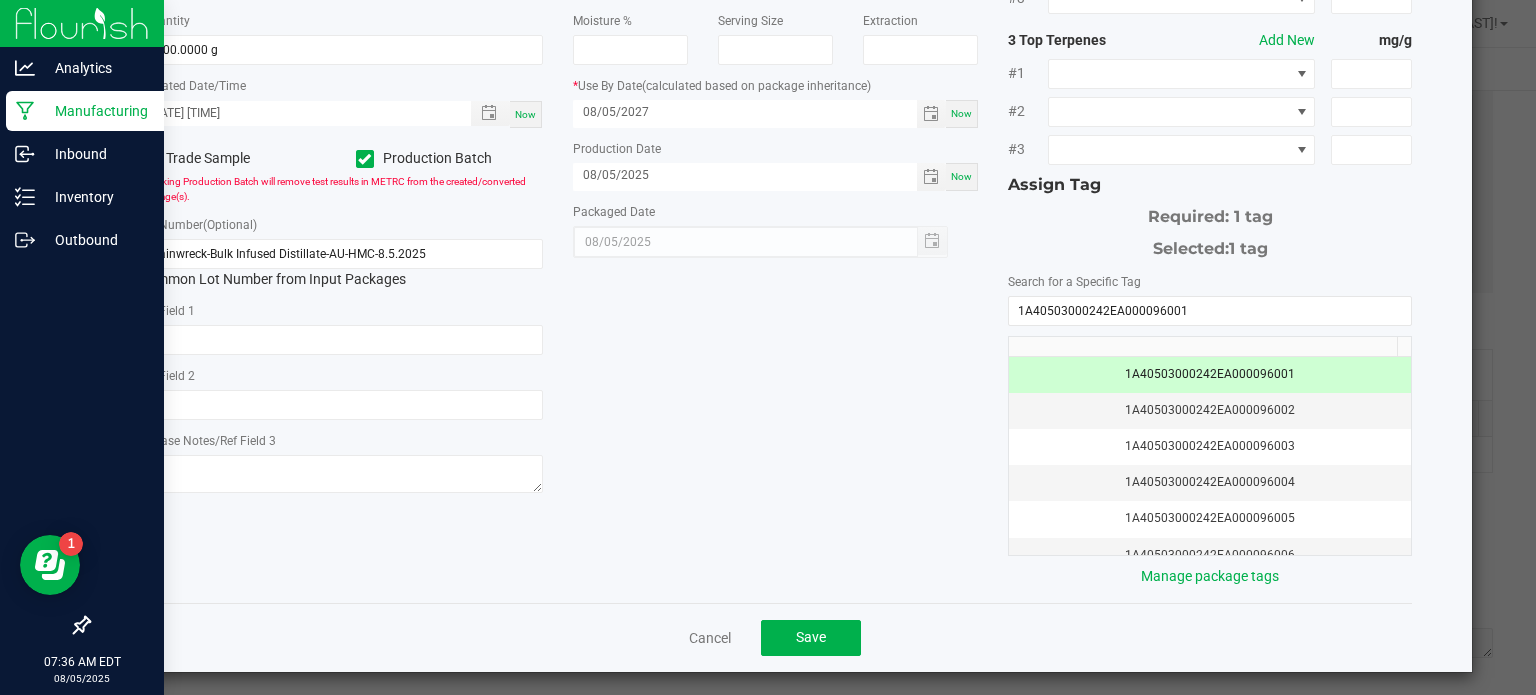 scroll, scrollTop: 256, scrollLeft: 0, axis: vertical 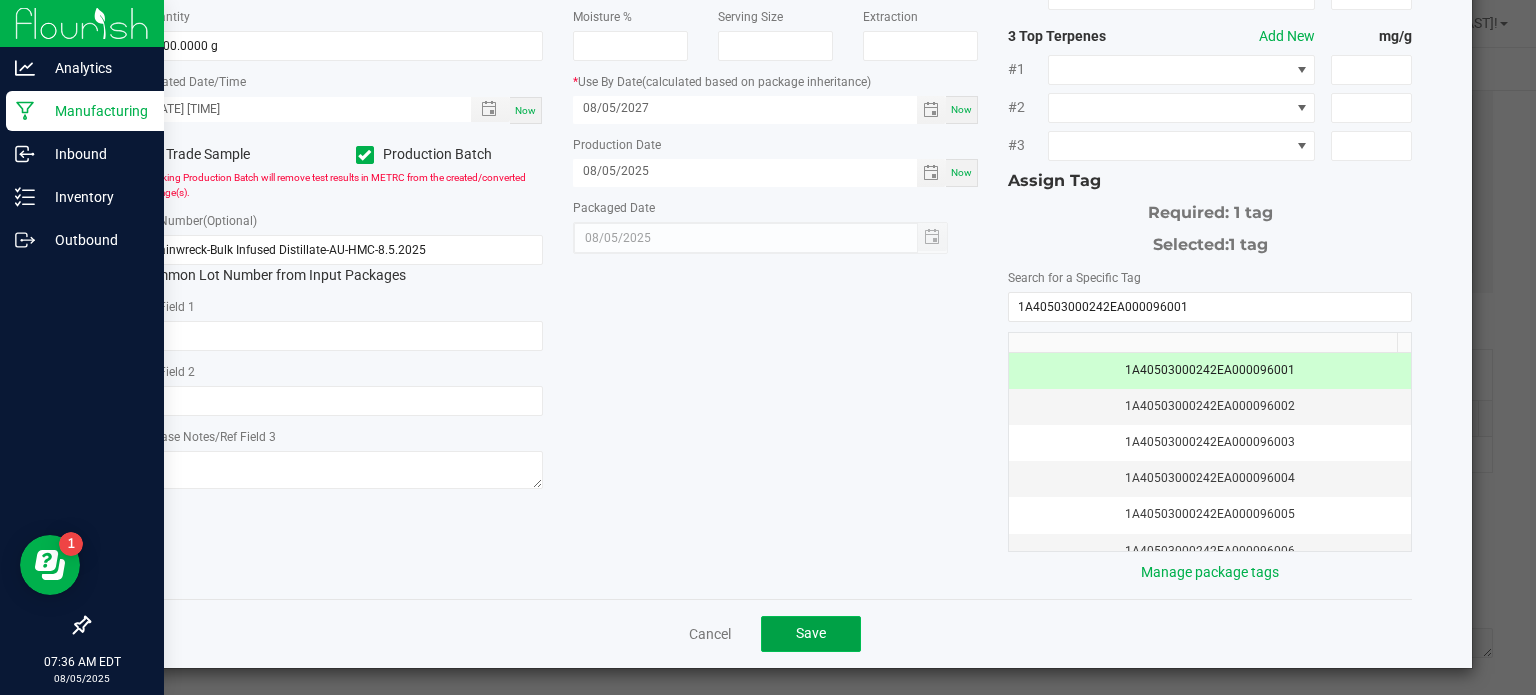 click on "Save" 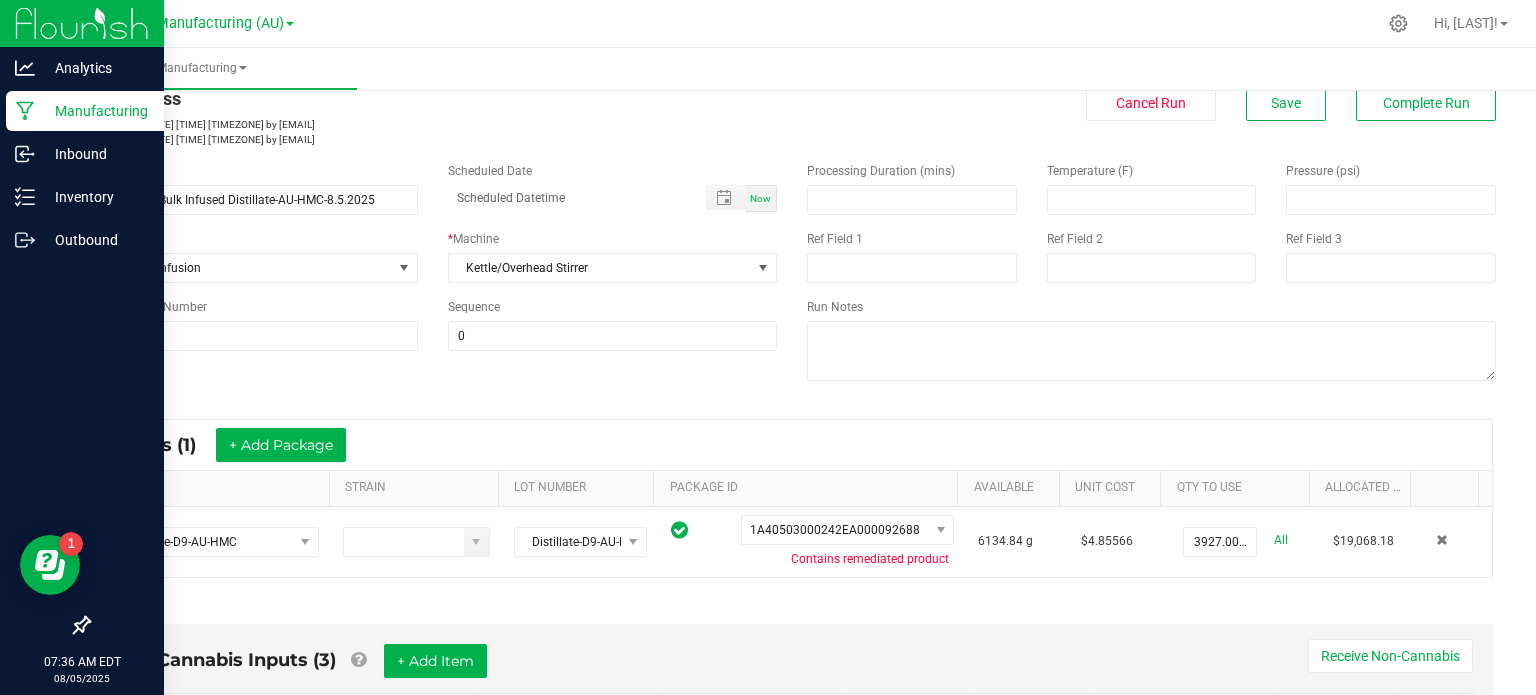 scroll, scrollTop: 0, scrollLeft: 0, axis: both 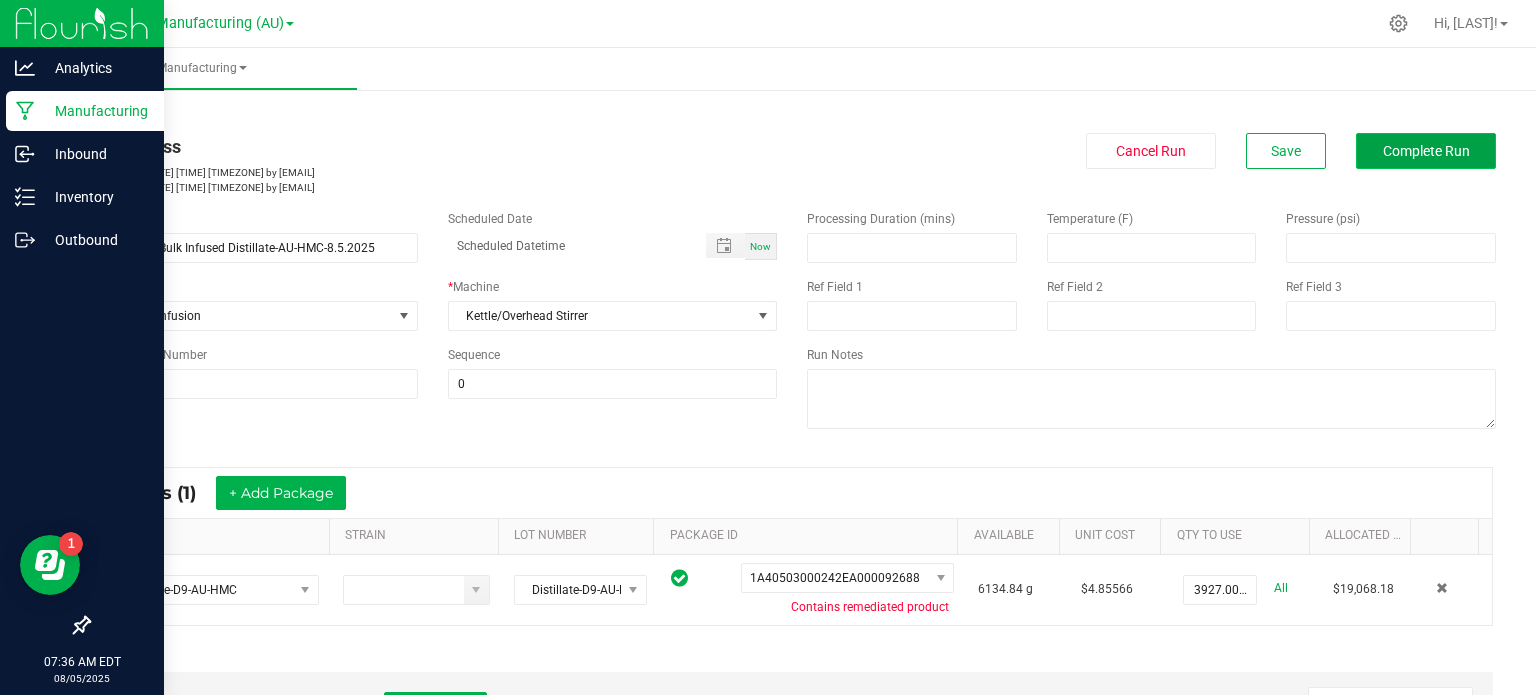 click on "Complete Run" at bounding box center [1426, 151] 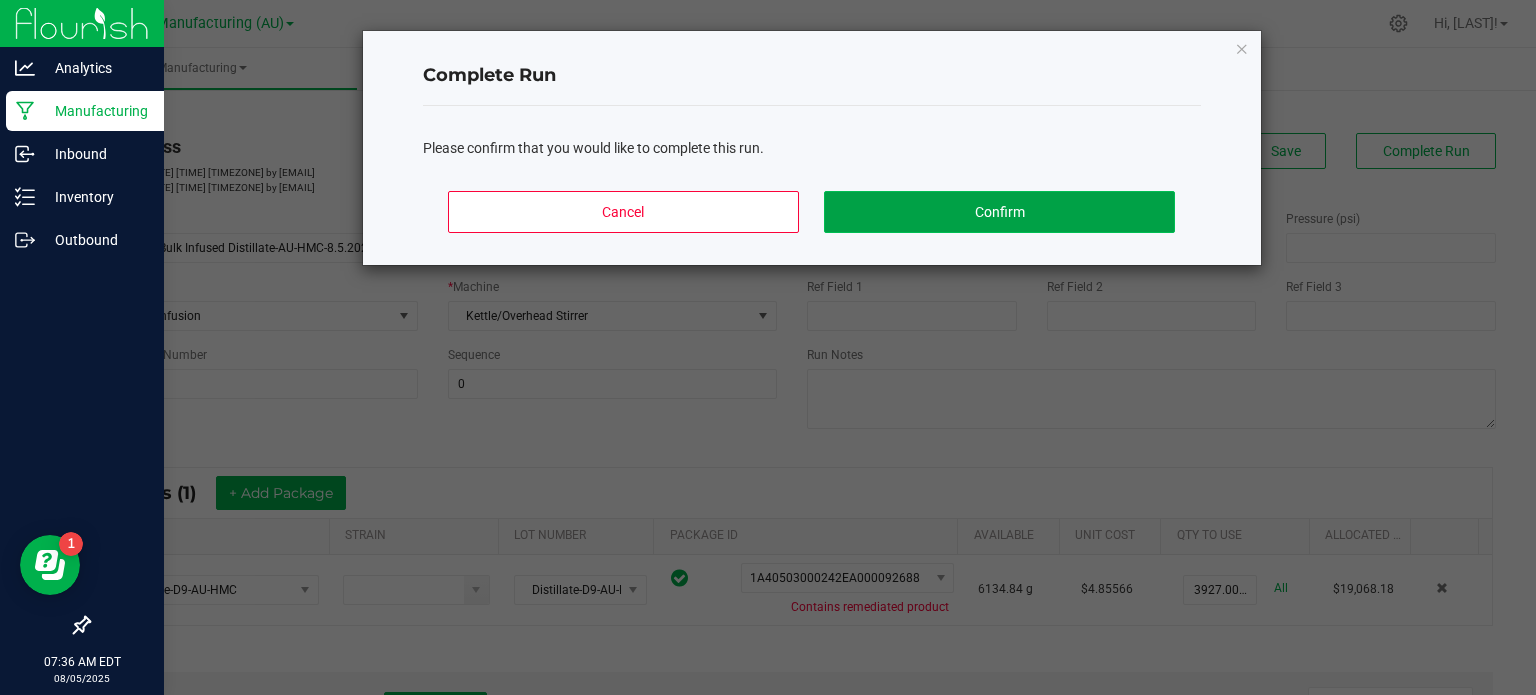 click on "Confirm" 